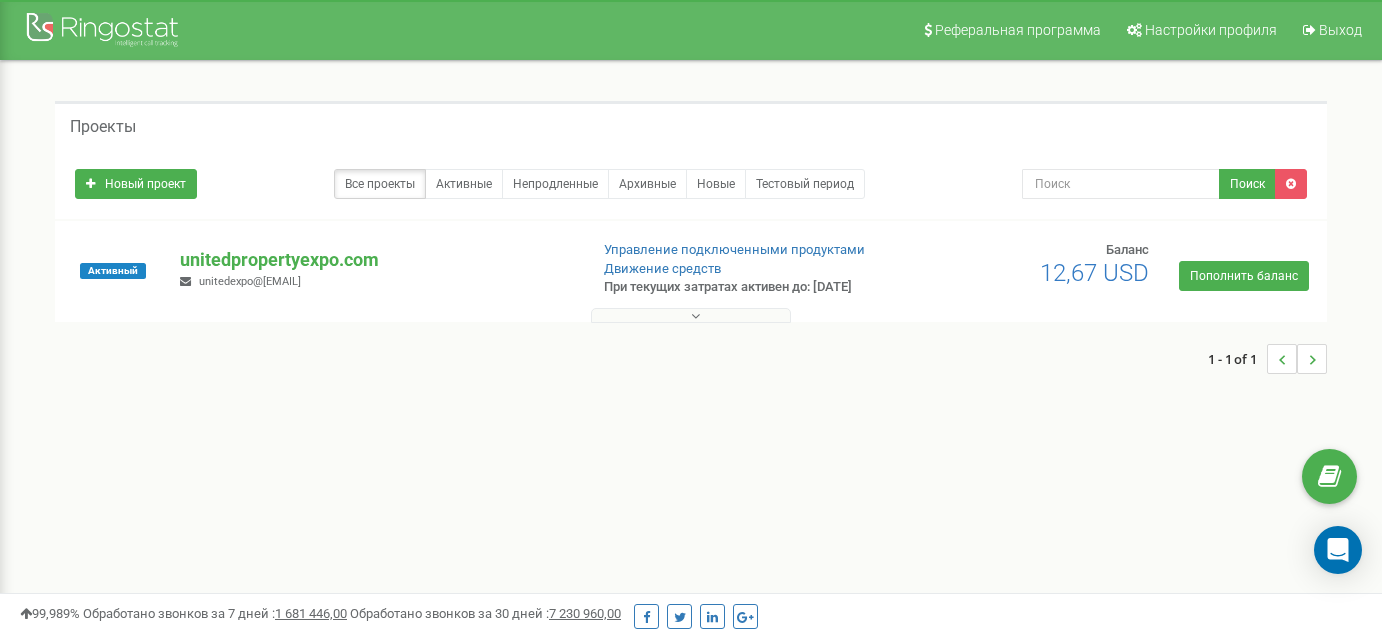 scroll, scrollTop: 0, scrollLeft: 0, axis: both 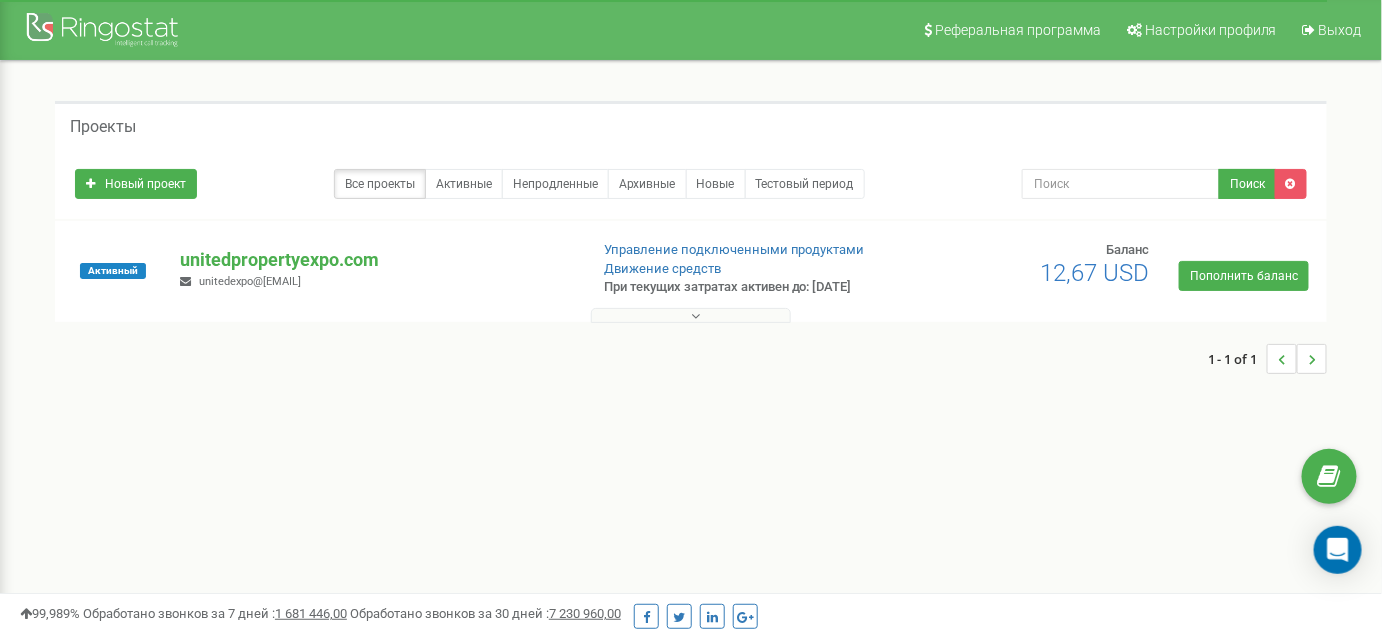 click on "Реферальная программа
Настройки профиля
Выход
Проекты
Новый проект
Все проекты
Активные
Непродленные
Архивные Новые Поиск" at bounding box center (691, 600) 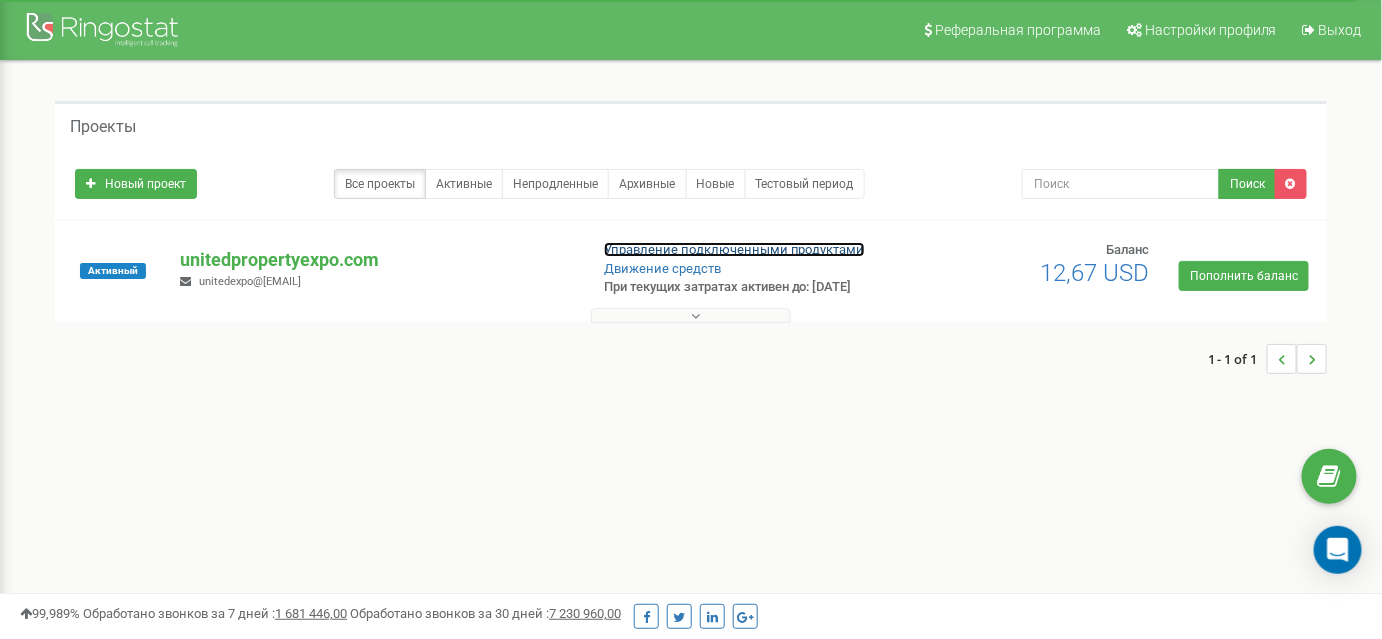 click on "Управление подключенными продуктами" at bounding box center [734, 249] 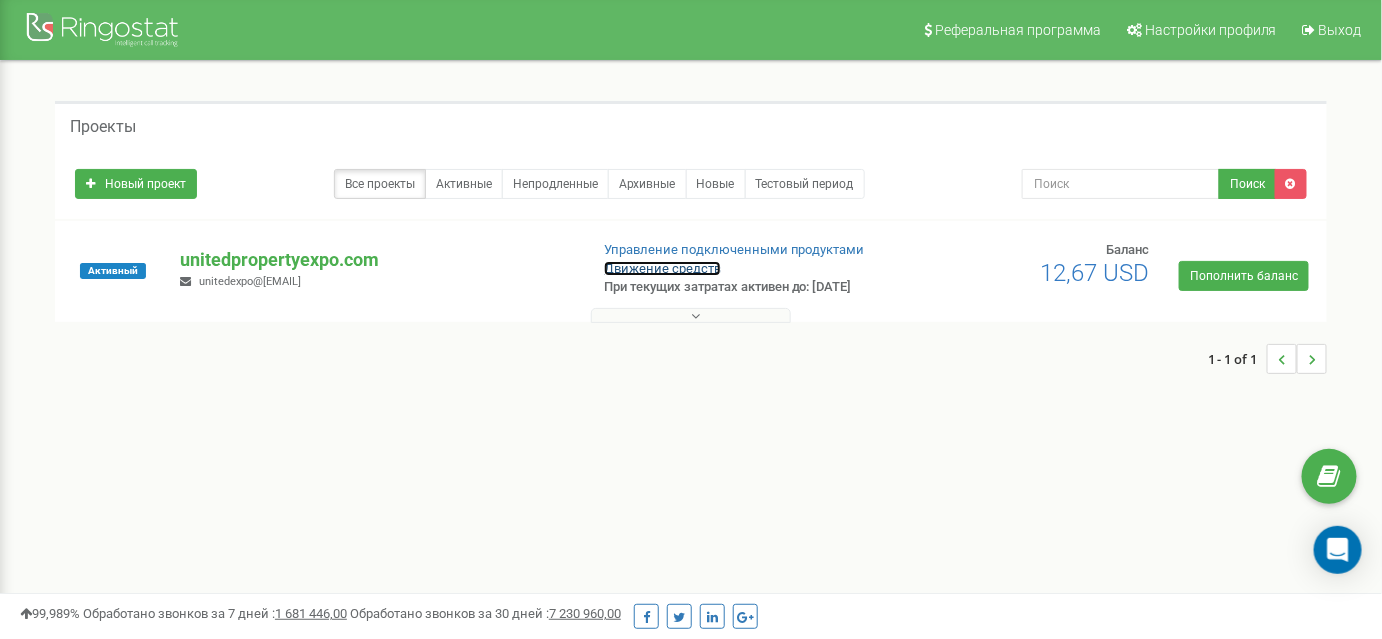 click on "Движение средств" at bounding box center [662, 268] 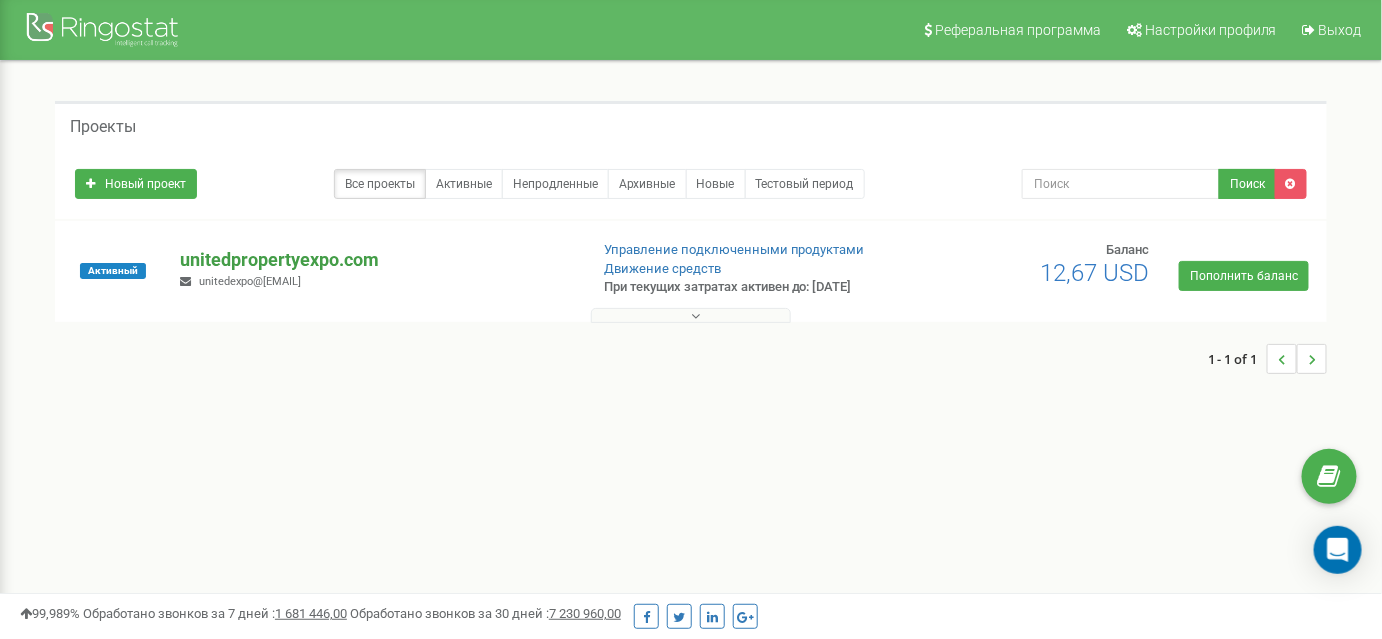 click on "unitedpropertyexpo.com" at bounding box center (375, 260) 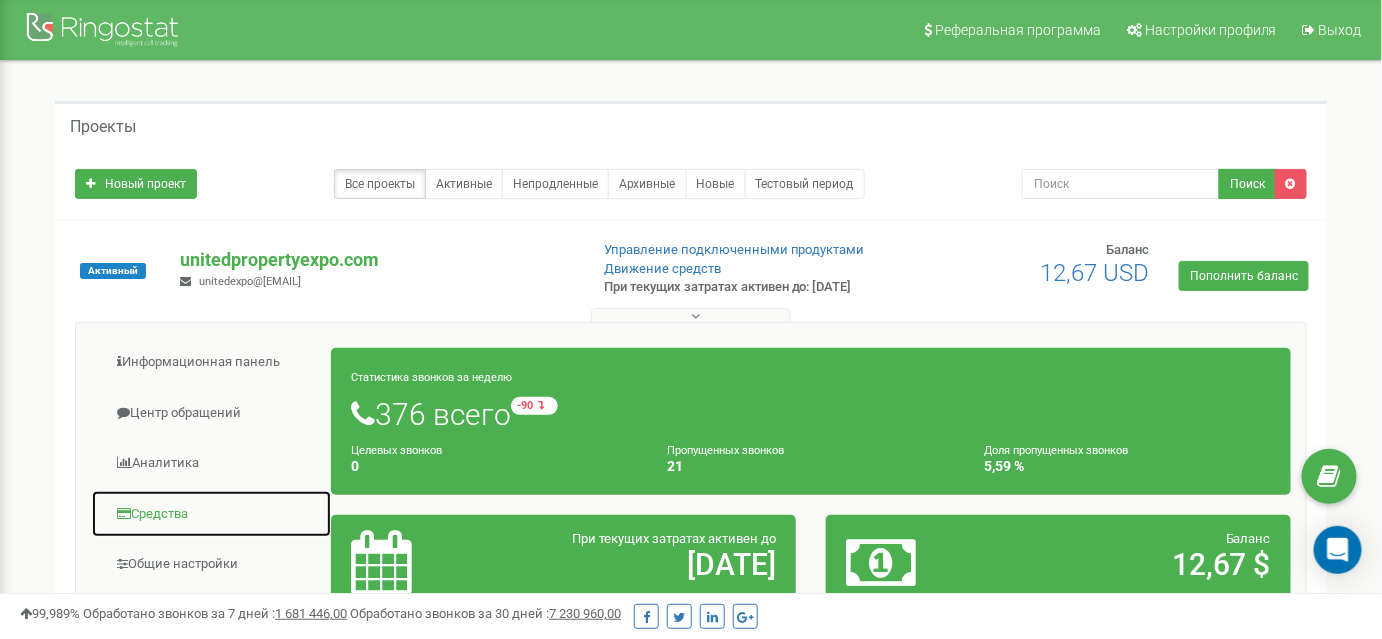 click on "Средства" at bounding box center (211, 514) 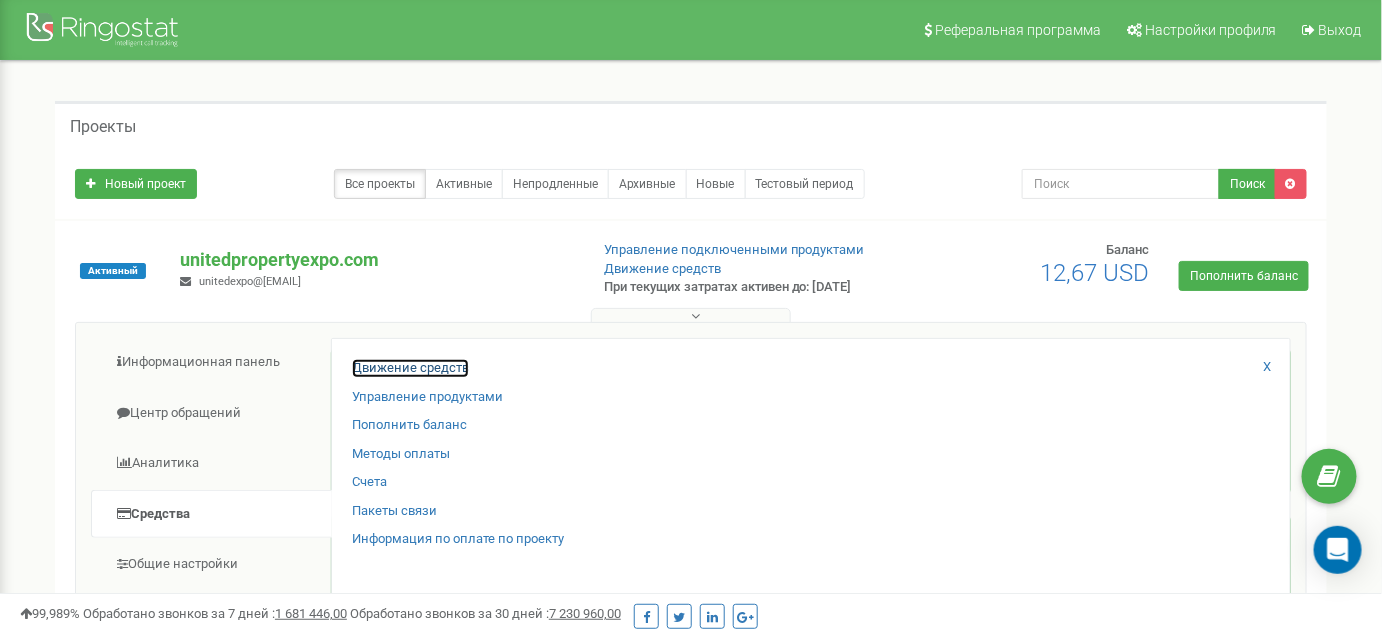 click on "Движение средств" at bounding box center (410, 368) 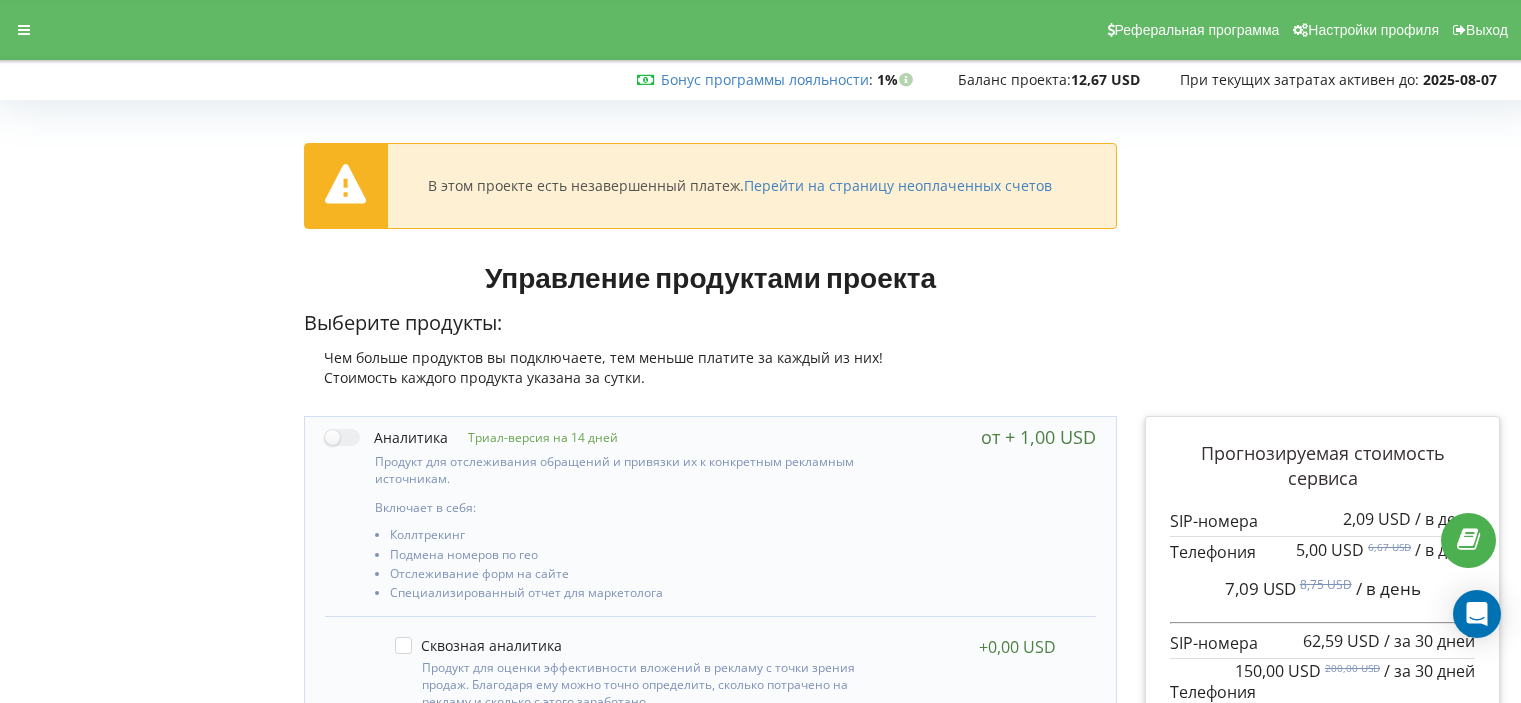 scroll, scrollTop: 0, scrollLeft: 0, axis: both 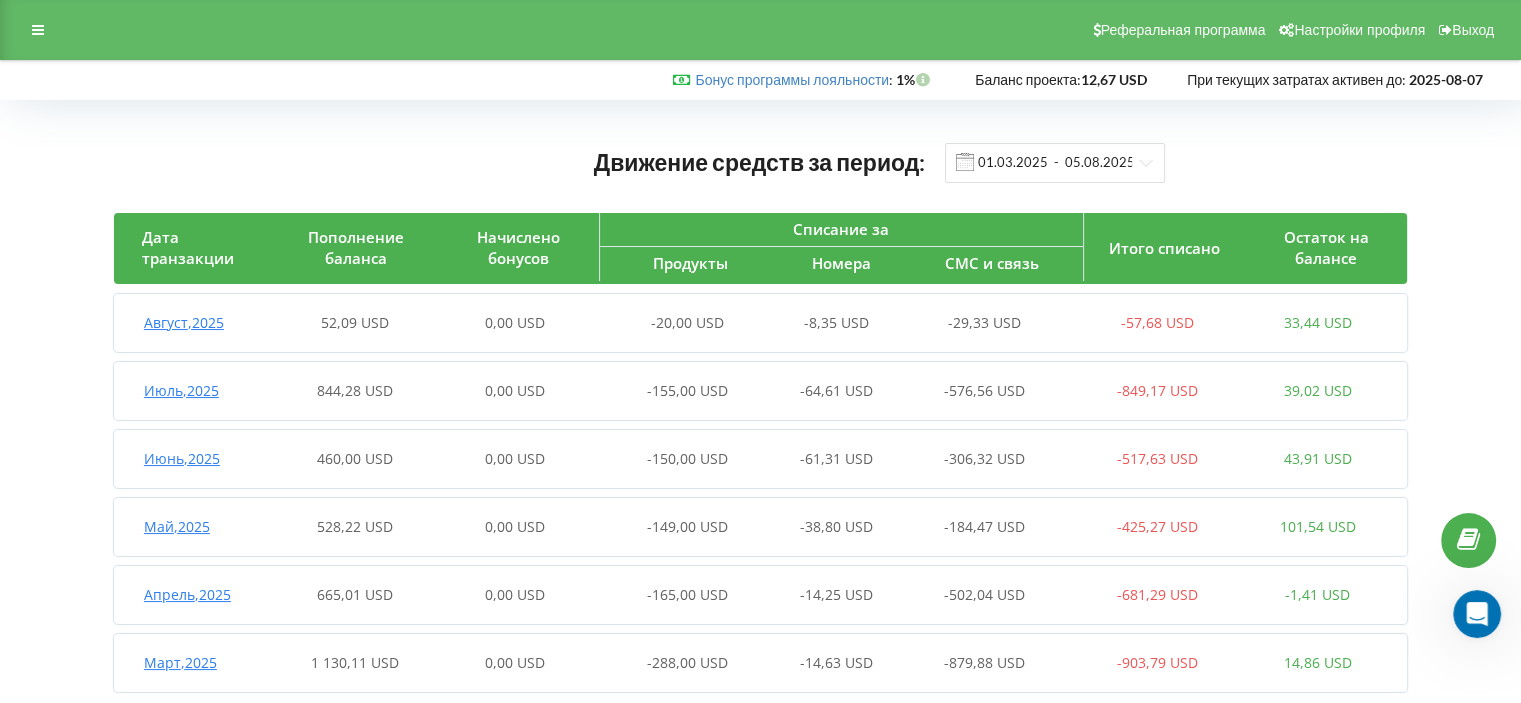 click 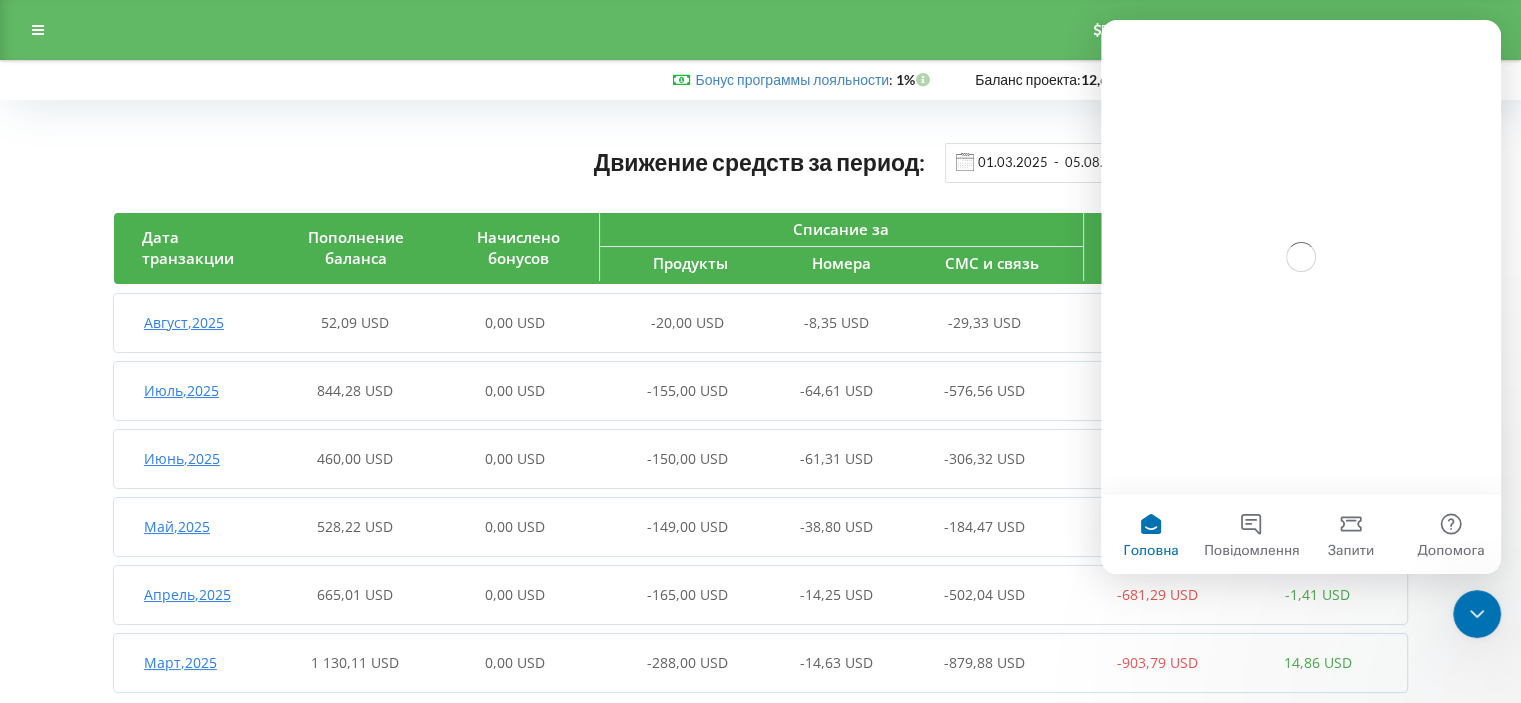 scroll, scrollTop: 0, scrollLeft: 0, axis: both 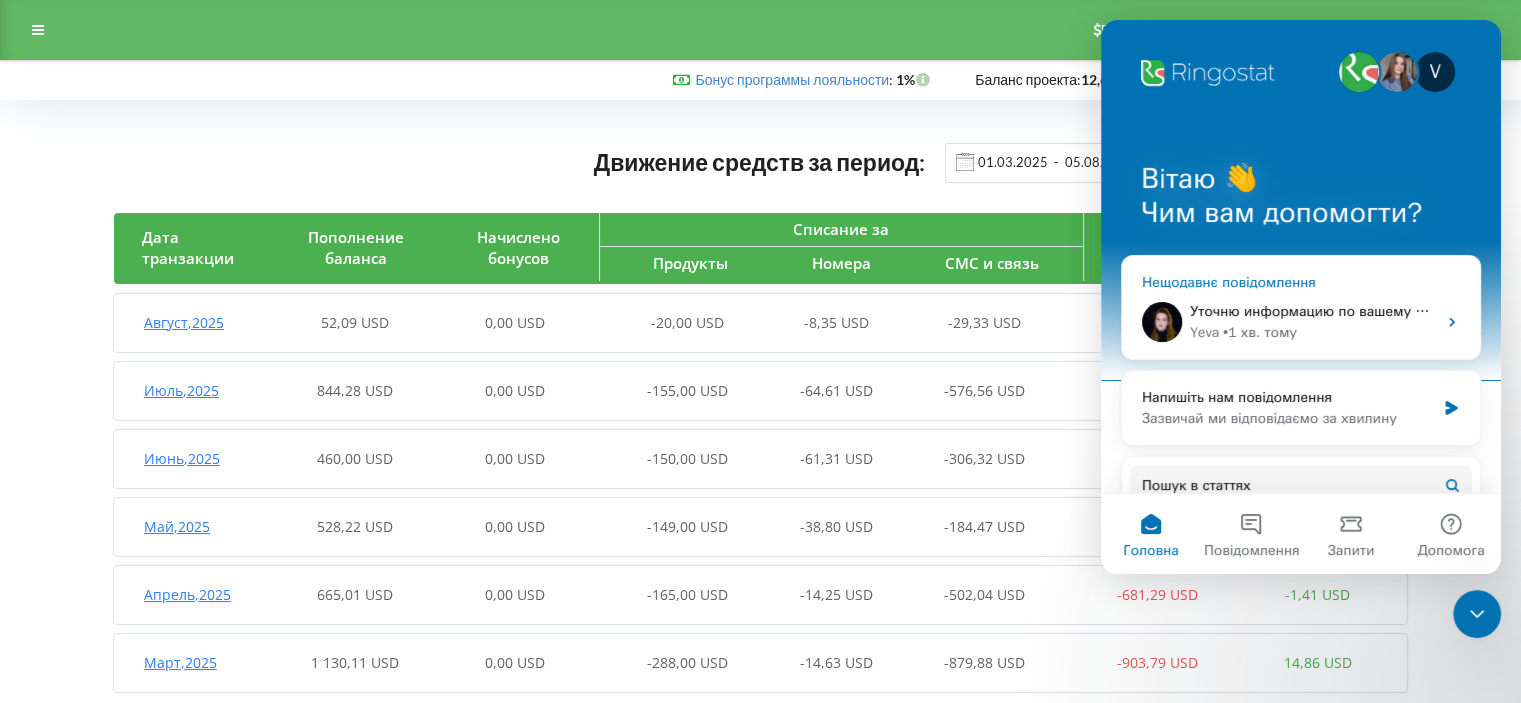 click on "Уточню информацию по вашему запросу и напишу вам;)" at bounding box center [1382, 311] 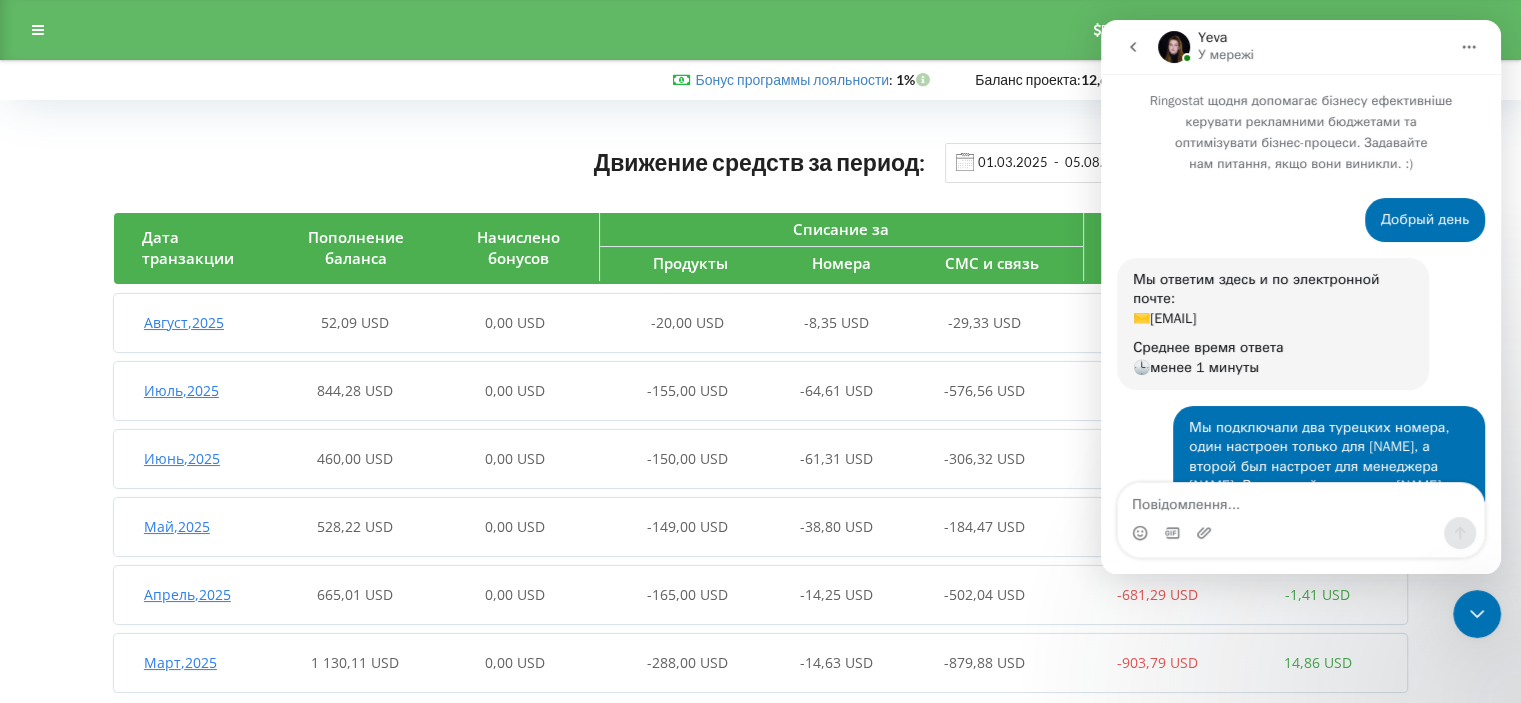 scroll, scrollTop: 2, scrollLeft: 0, axis: vertical 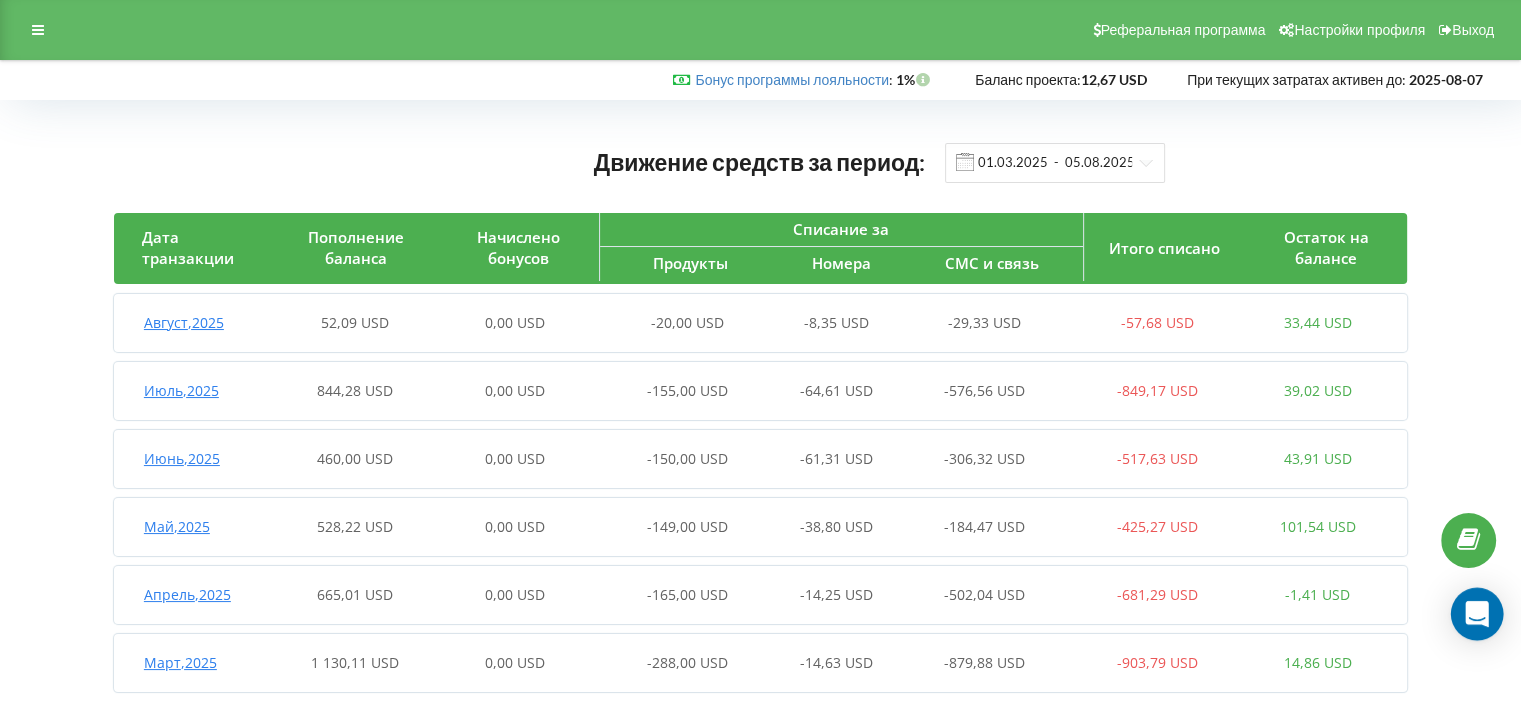 click 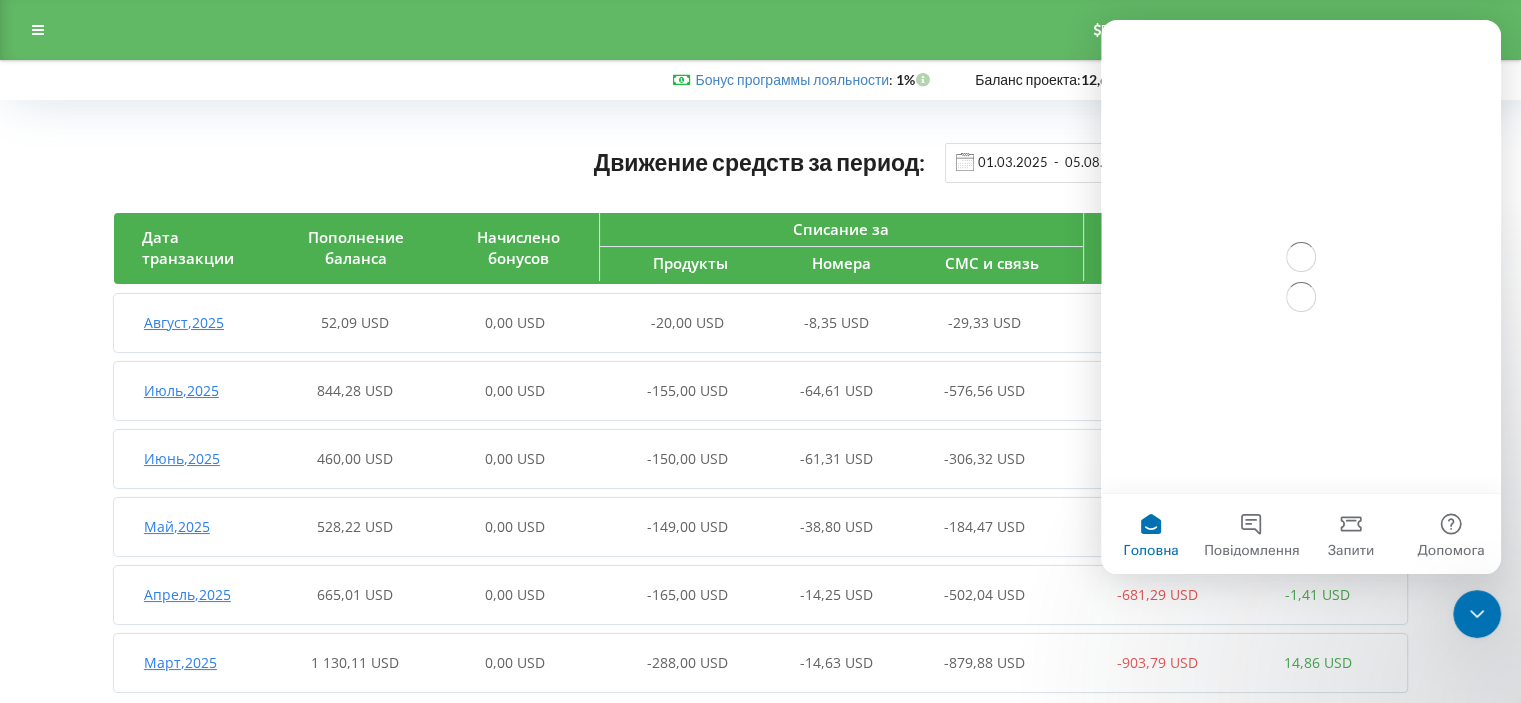 scroll, scrollTop: 0, scrollLeft: 0, axis: both 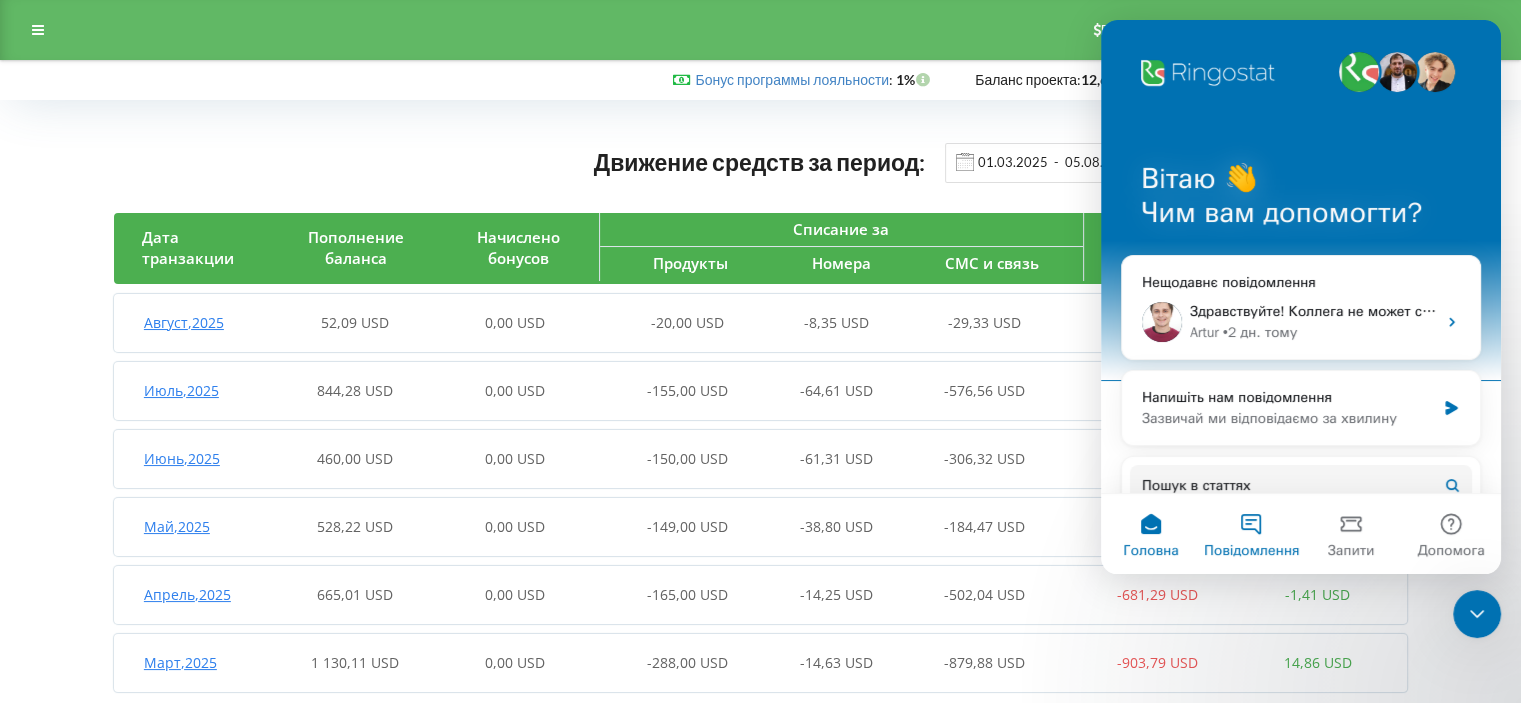 click on "Повідомлення" at bounding box center [1251, 534] 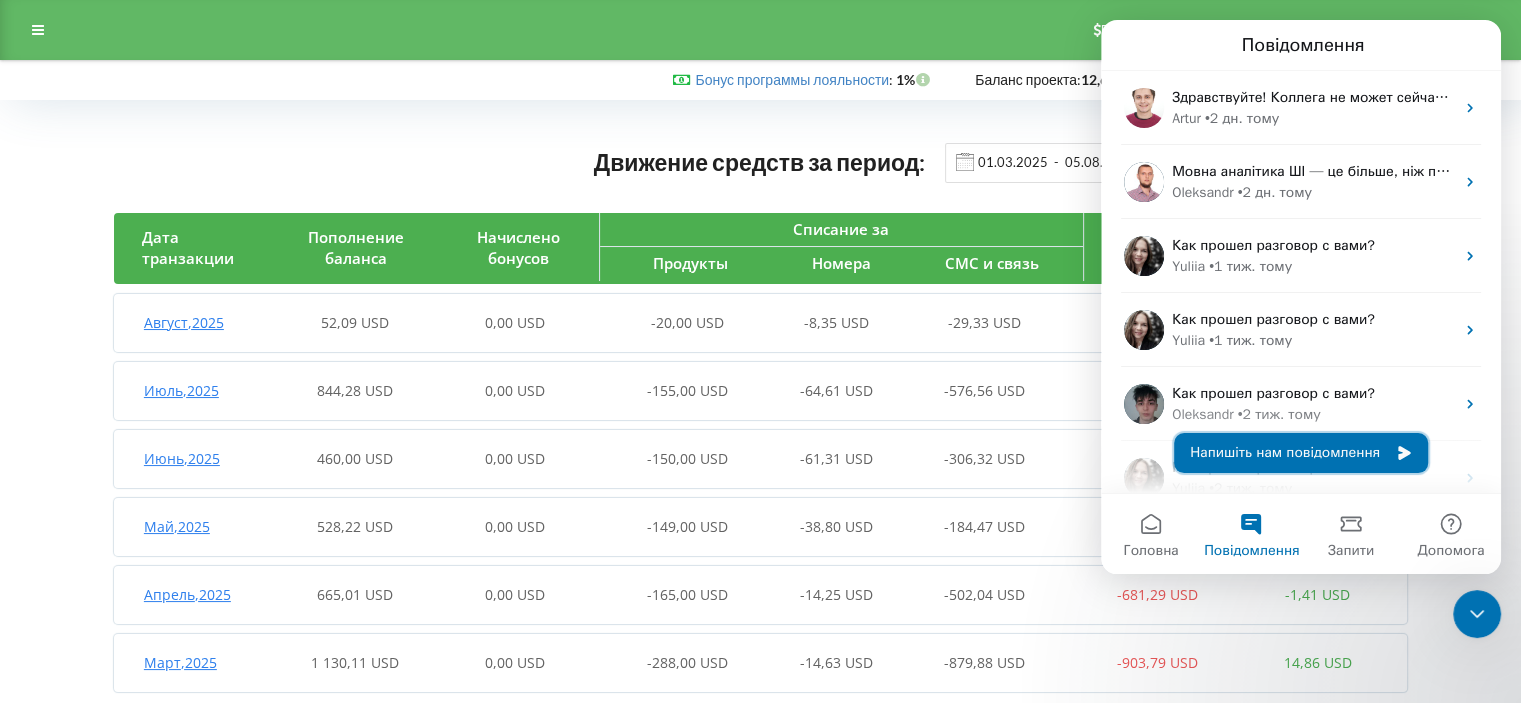 click on "Напишіть нам повідомлення" at bounding box center [1301, 453] 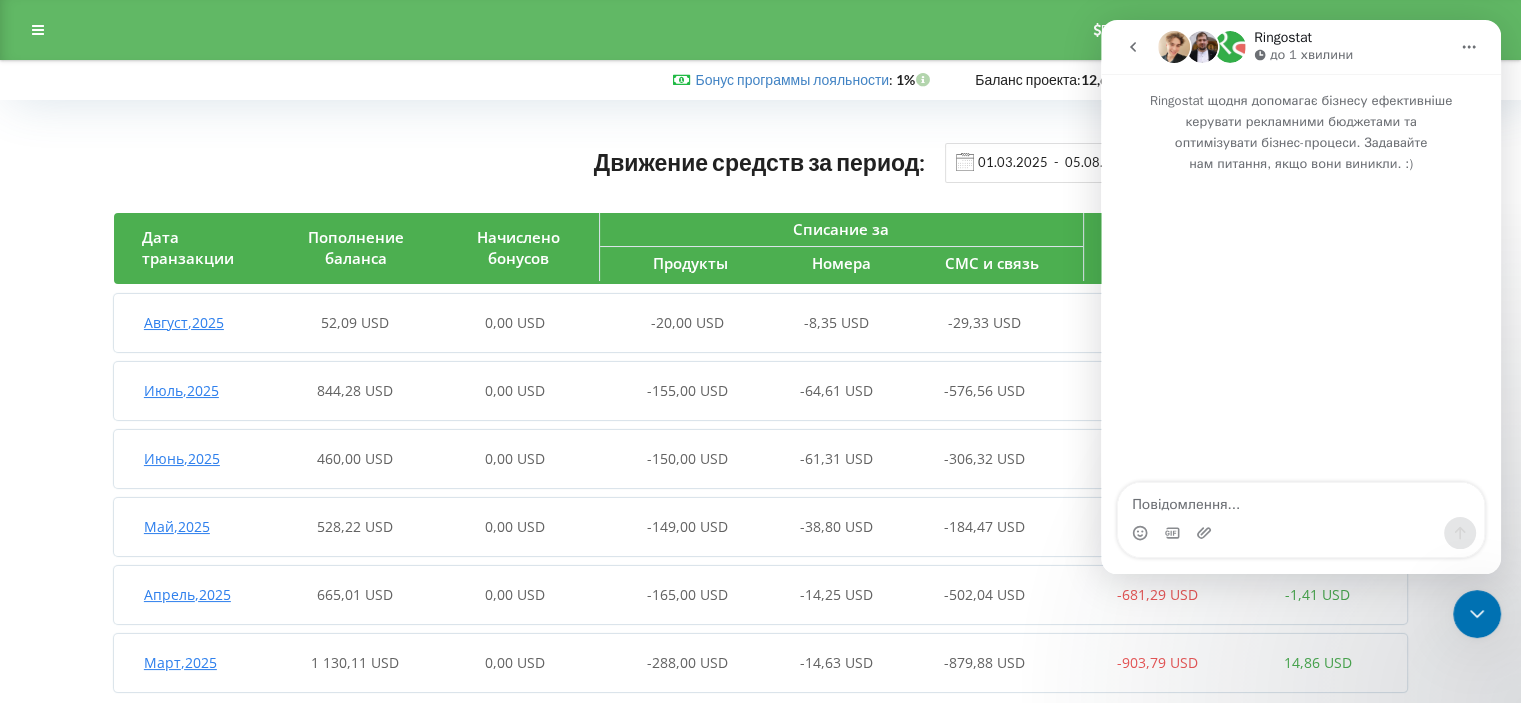 click at bounding box center (1301, 500) 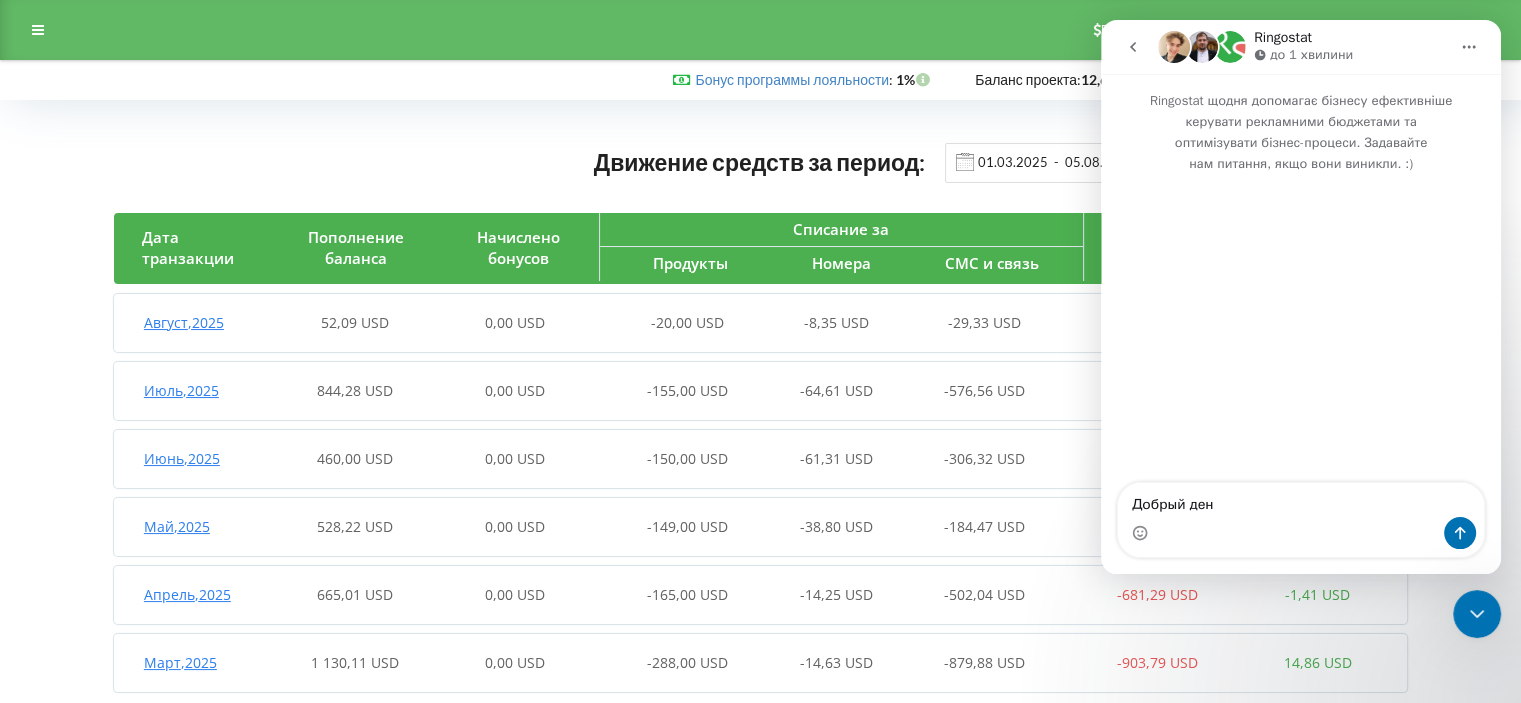 type on "Добрый день" 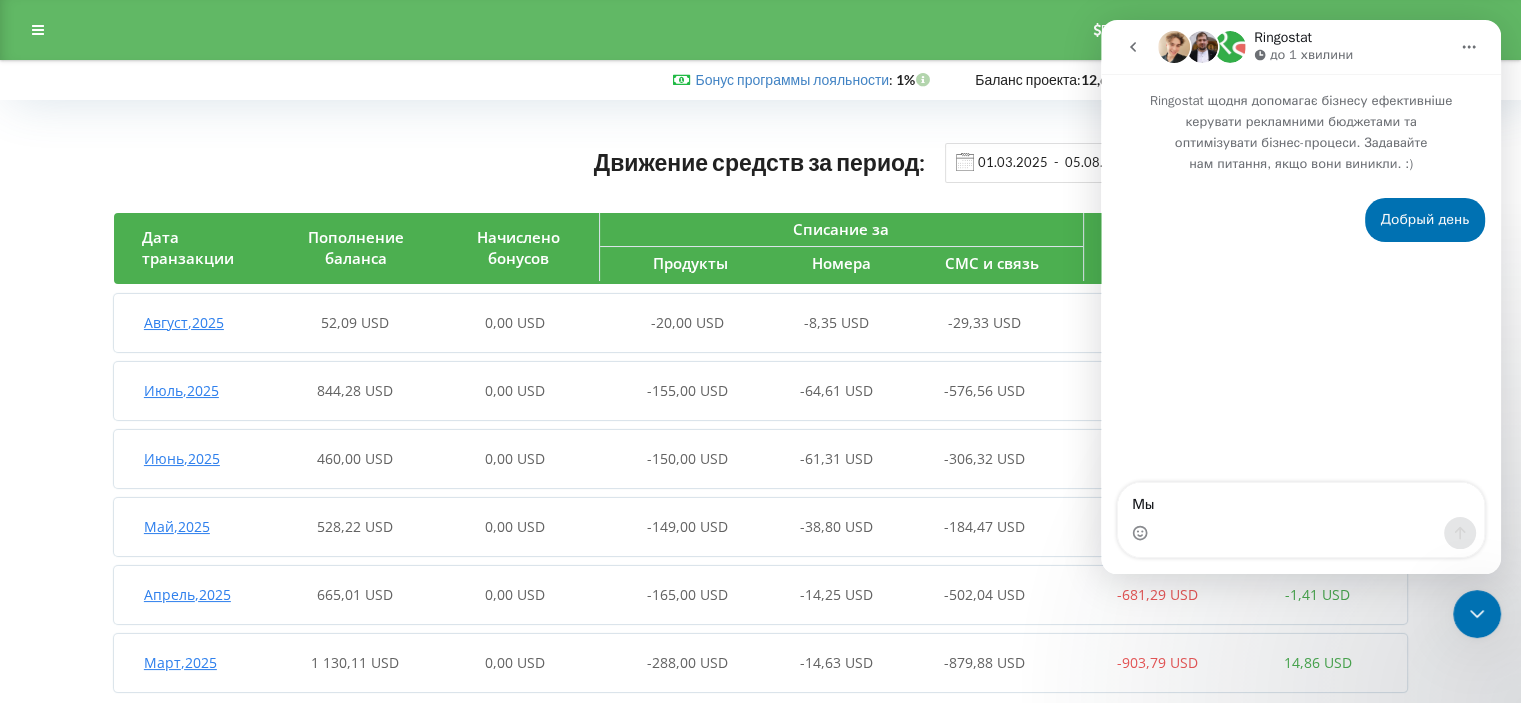 type on "Мы" 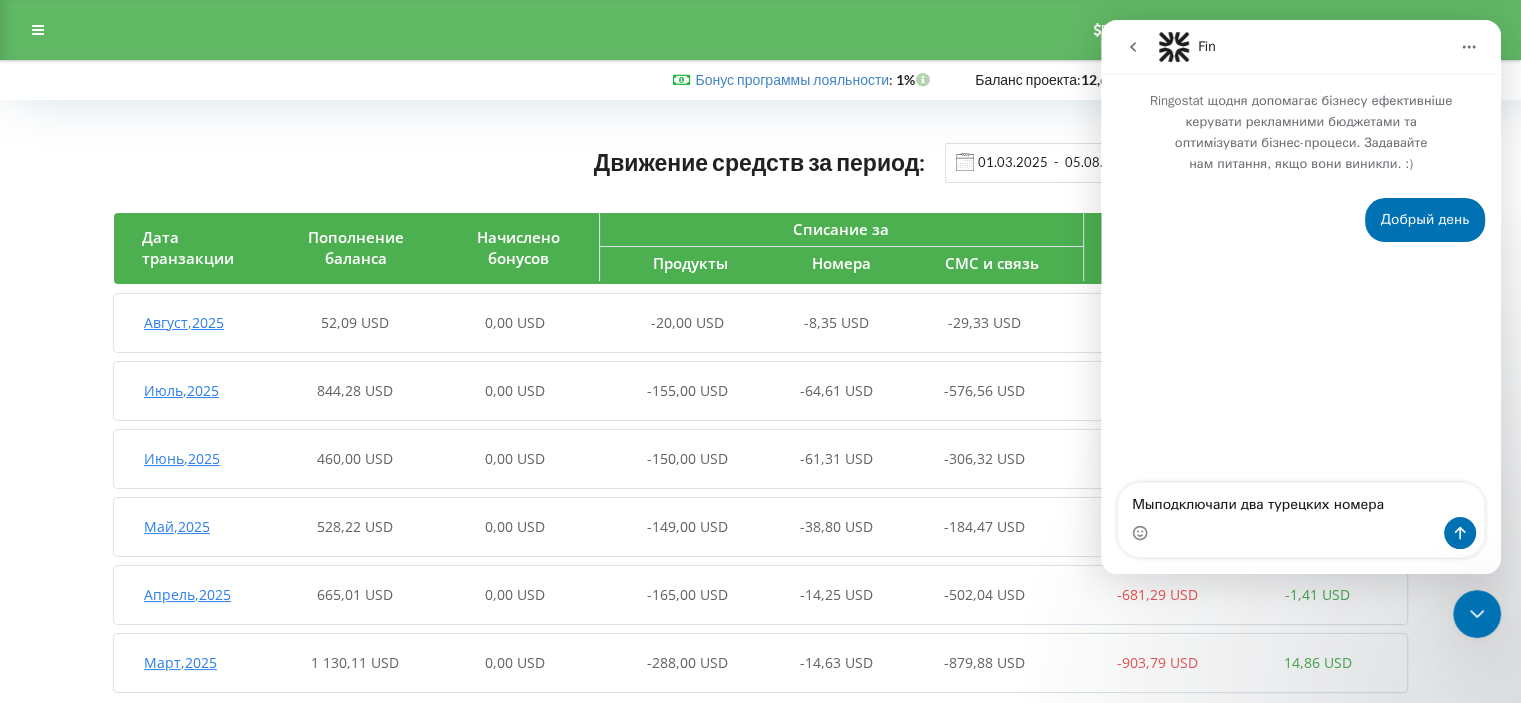 click on "Мыподключали два турецких номера" at bounding box center (1301, 500) 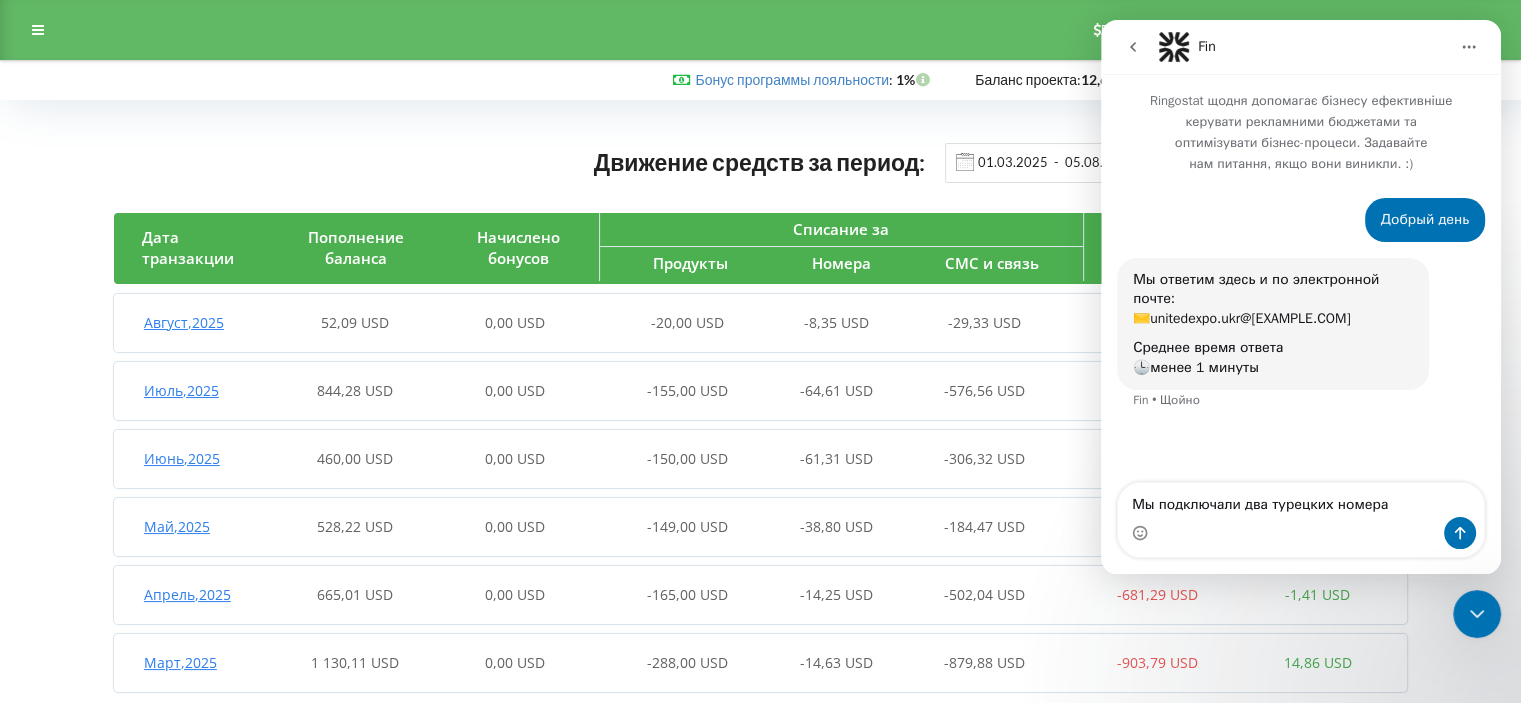 click on "Мы подключали два турецких номера" at bounding box center [1301, 500] 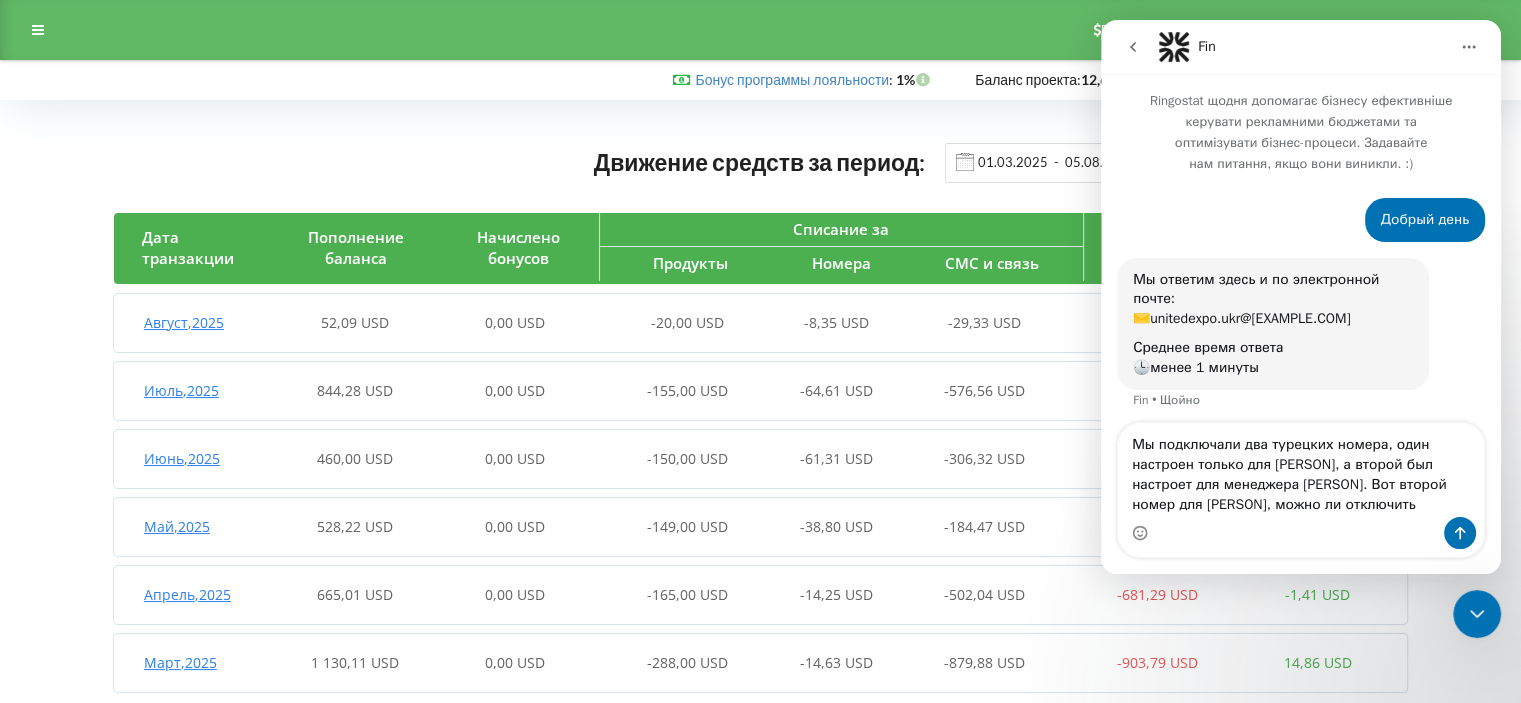 type on "Мы подключали два турецких номера, один настроен только для Самата, а второй был настроет для менеджера Алекса. Вот второй номер для Алекса, можно ли отключить?" 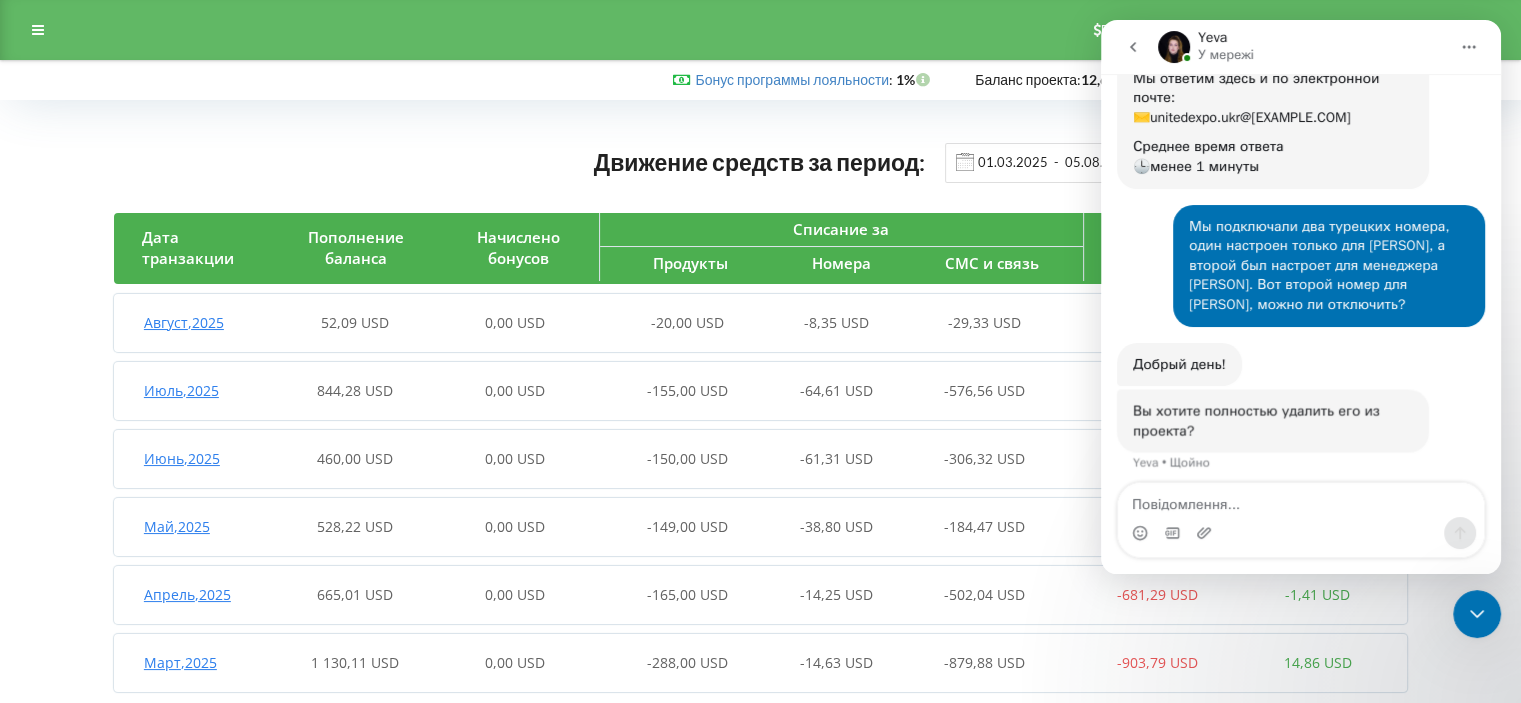 scroll, scrollTop: 189, scrollLeft: 0, axis: vertical 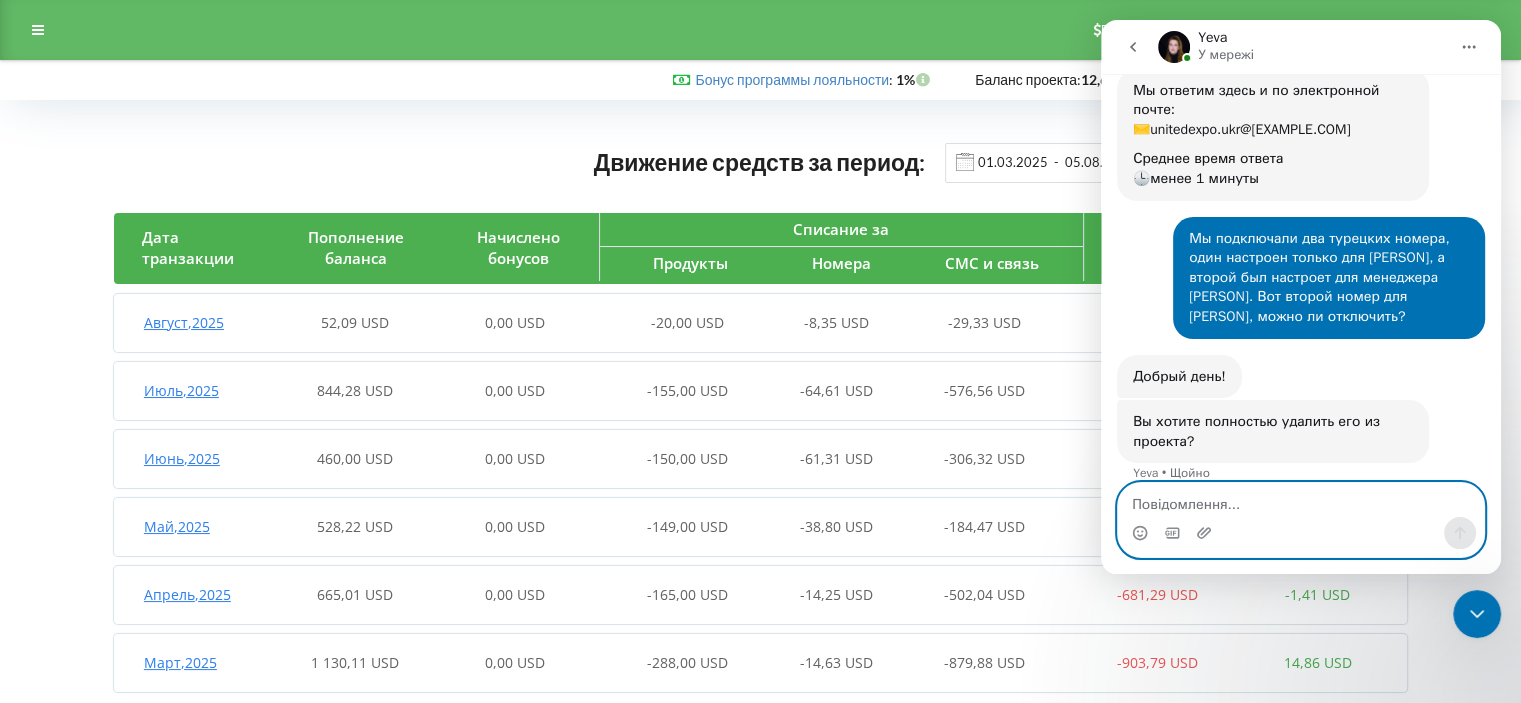 click at bounding box center [1301, 500] 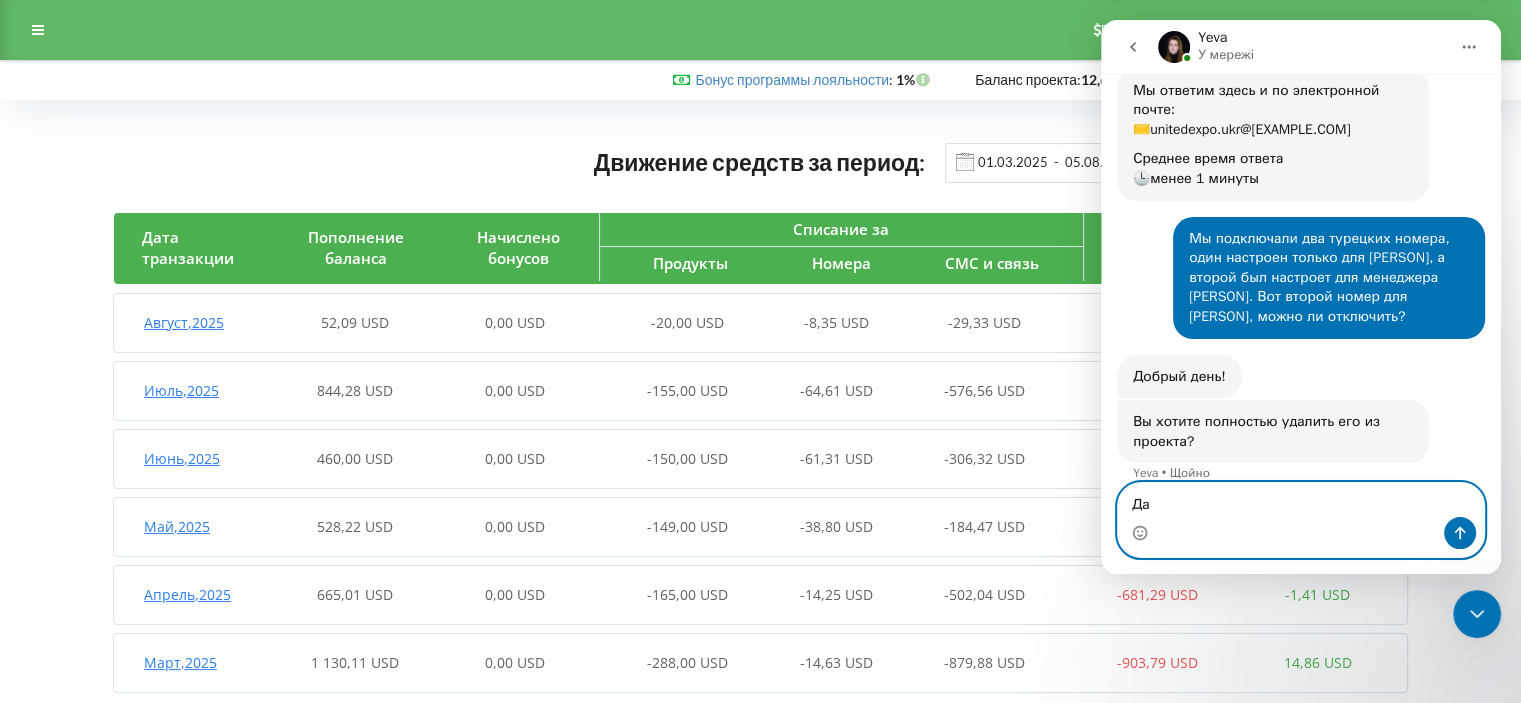 type on "Да." 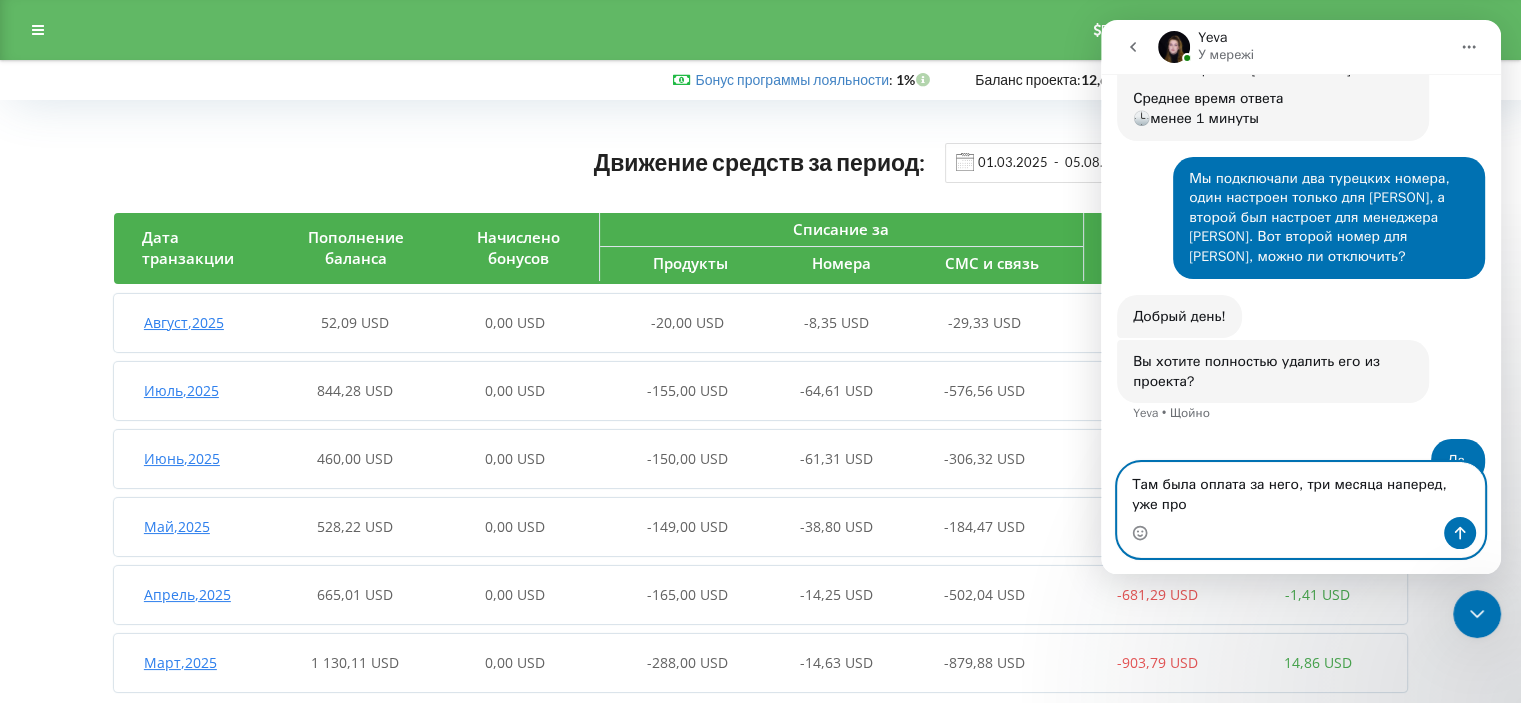 scroll, scrollTop: 269, scrollLeft: 0, axis: vertical 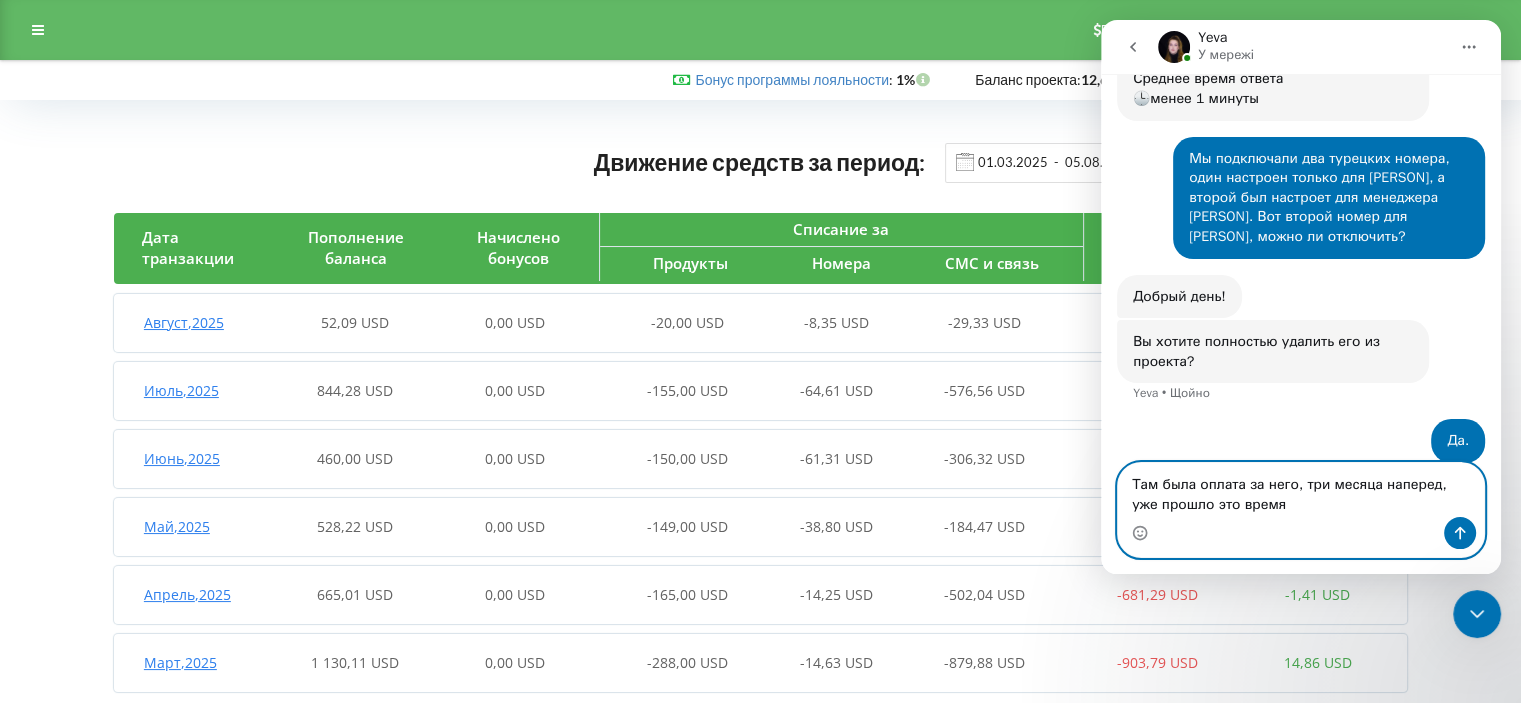 type on "Там была оплата за него, три месяца наперед, уже прошло это время?" 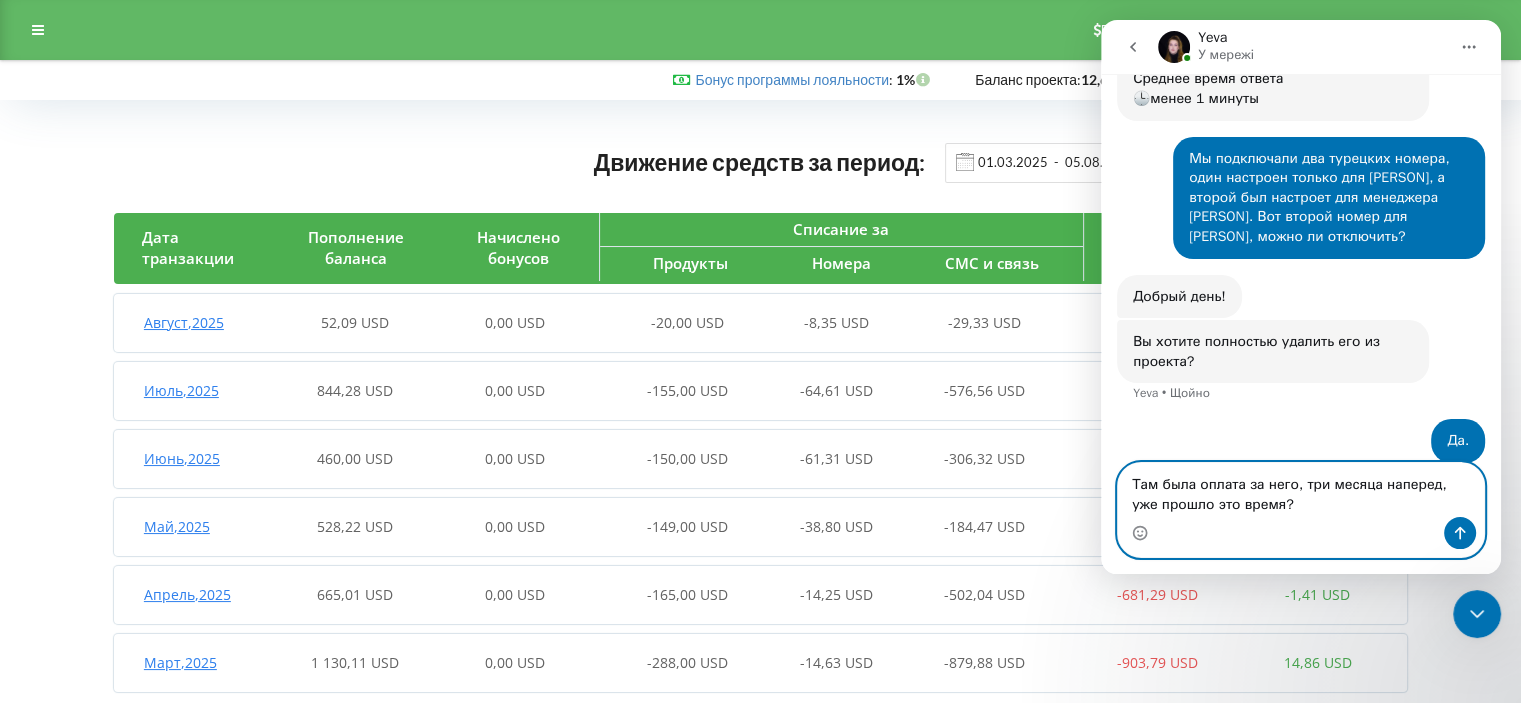 type 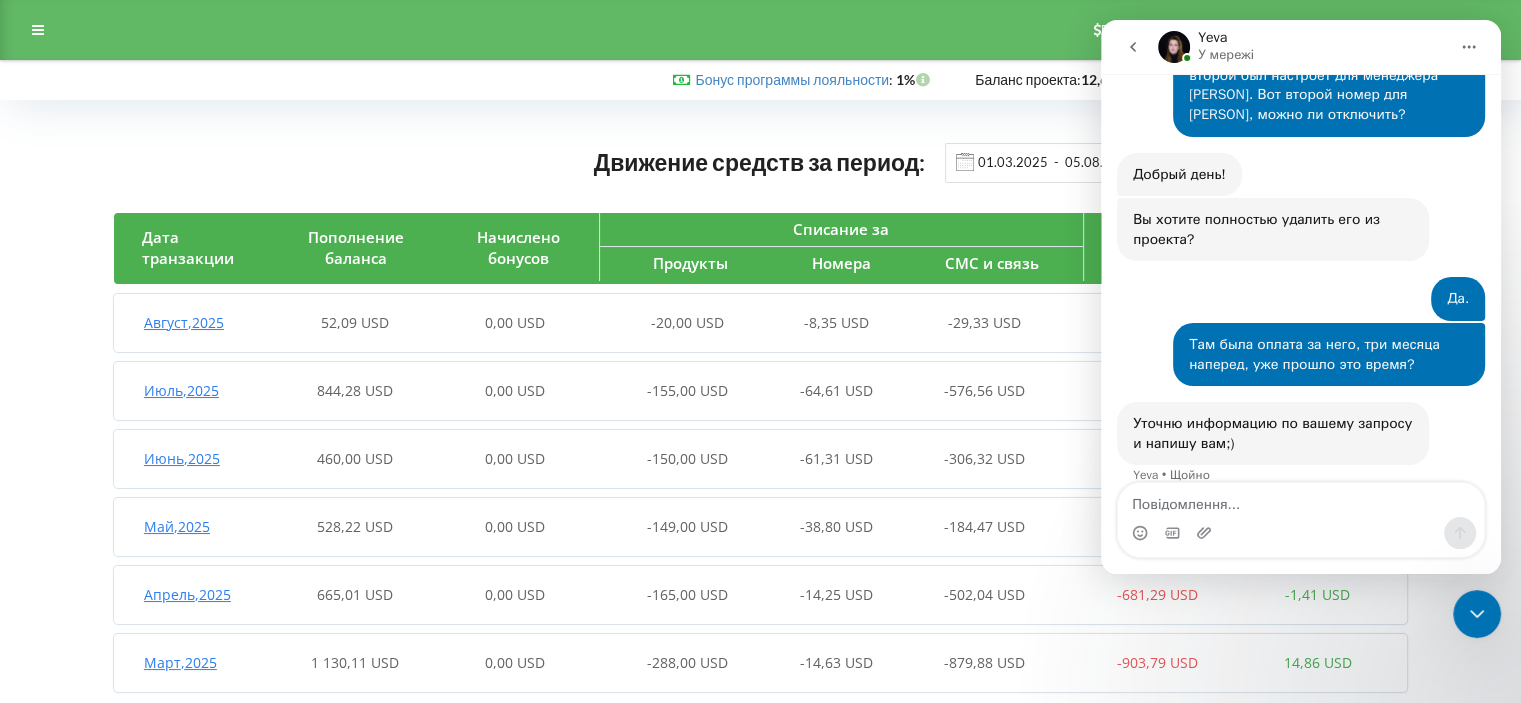 scroll, scrollTop: 393, scrollLeft: 0, axis: vertical 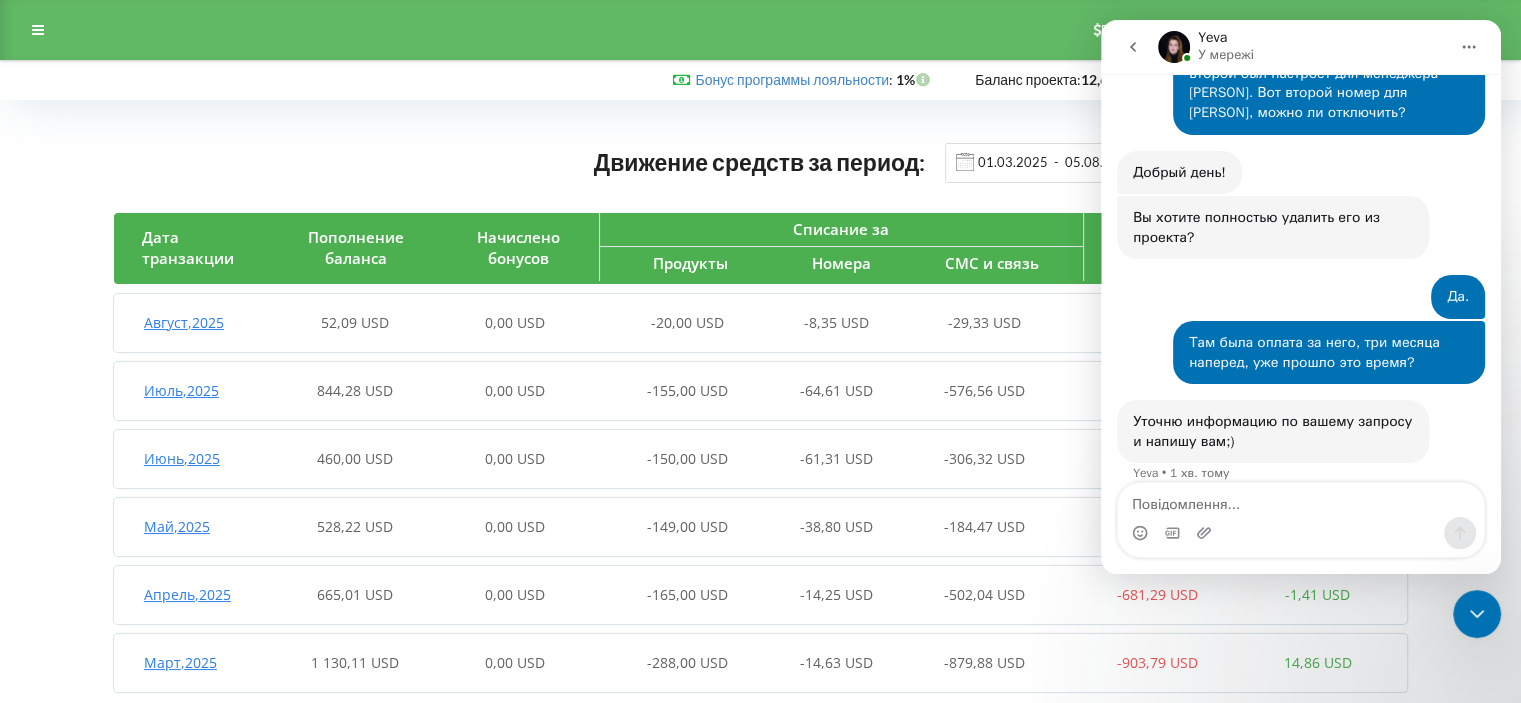 click on "-20,00 USD" at bounding box center (687, 322) 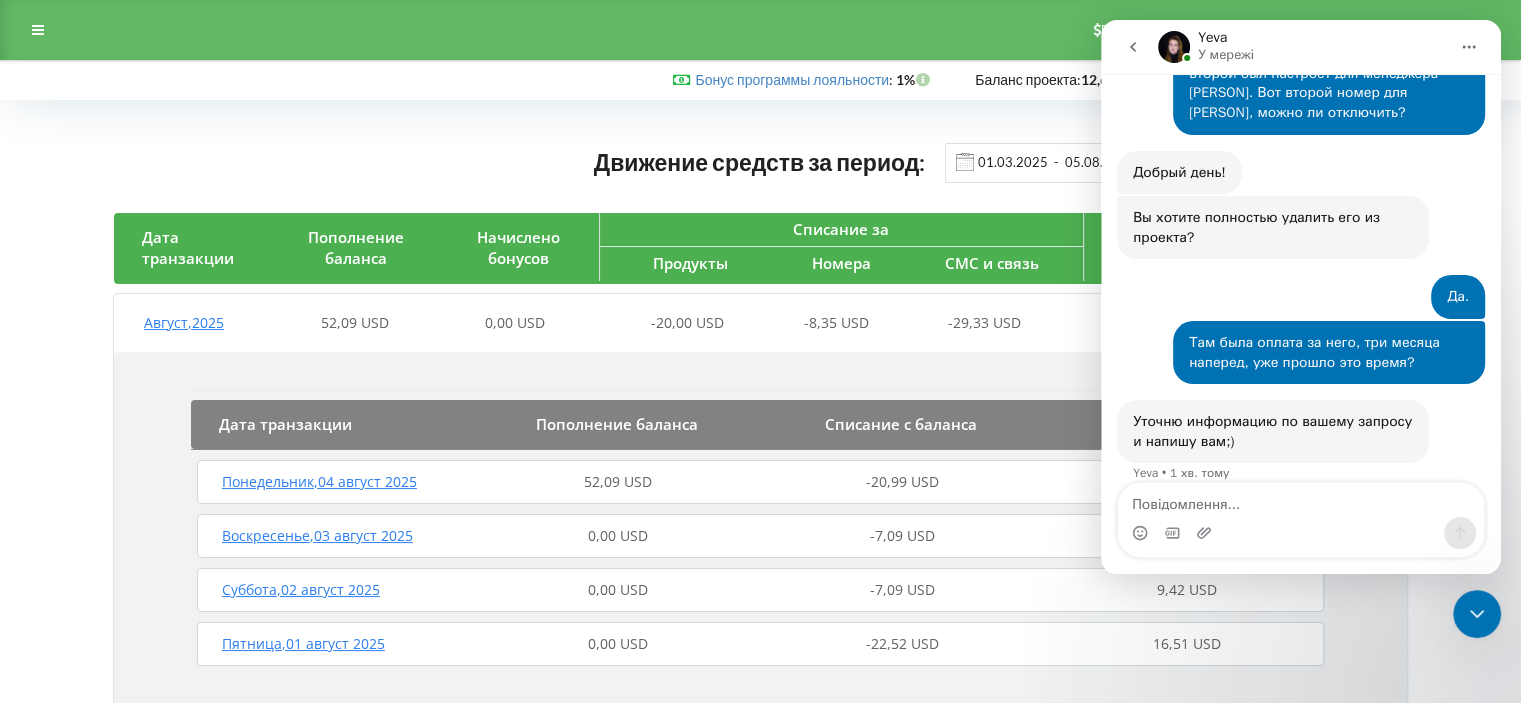 click on "Понедельник ,  04   август   2025" at bounding box center (319, 481) 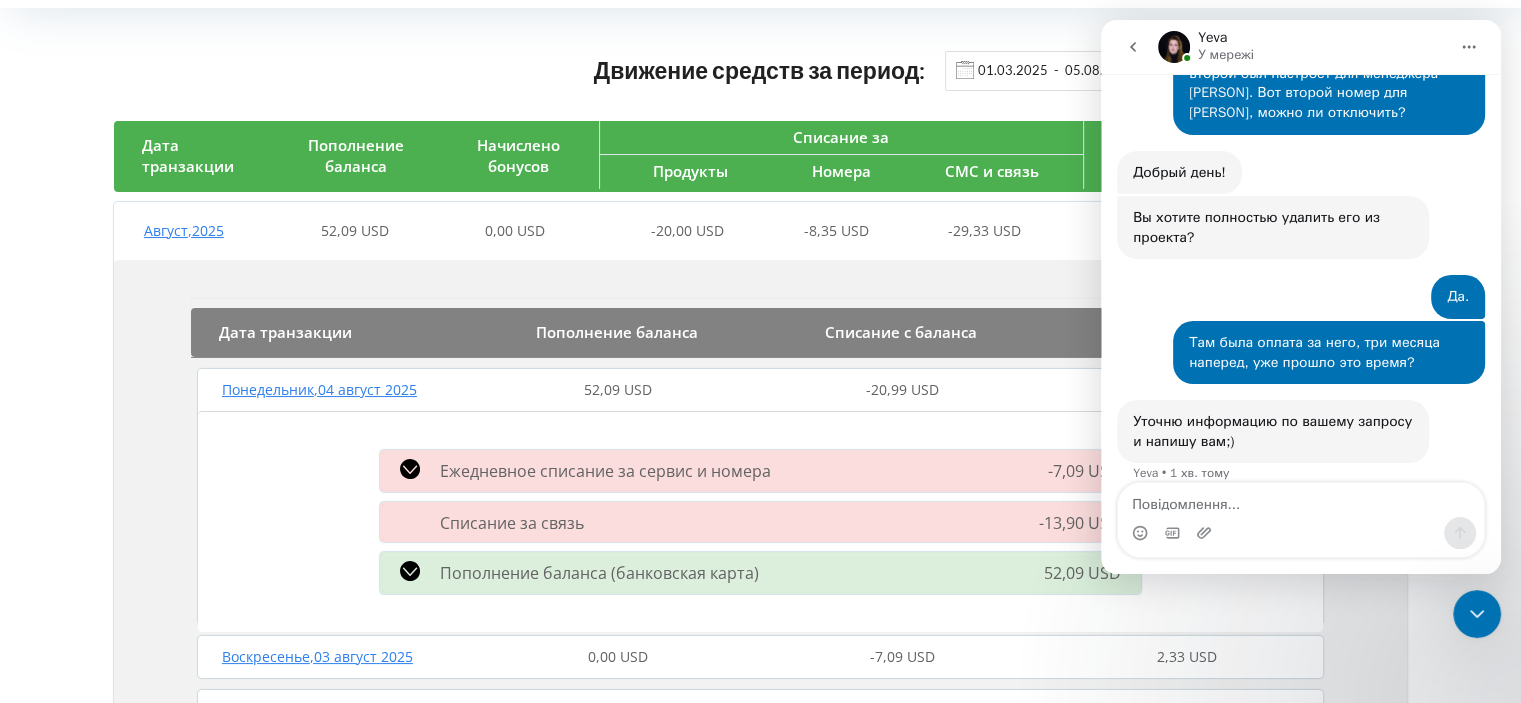 scroll, scrollTop: 0, scrollLeft: 0, axis: both 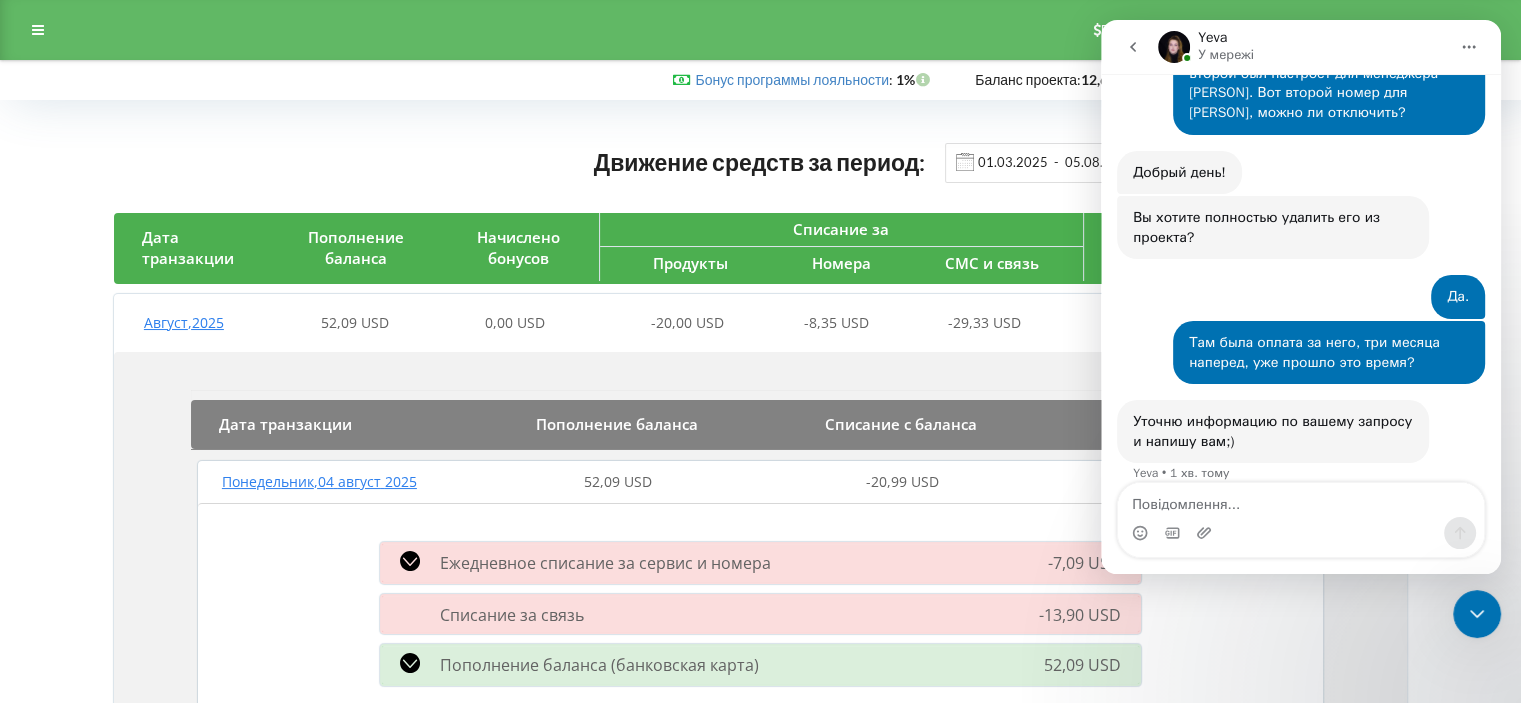 click 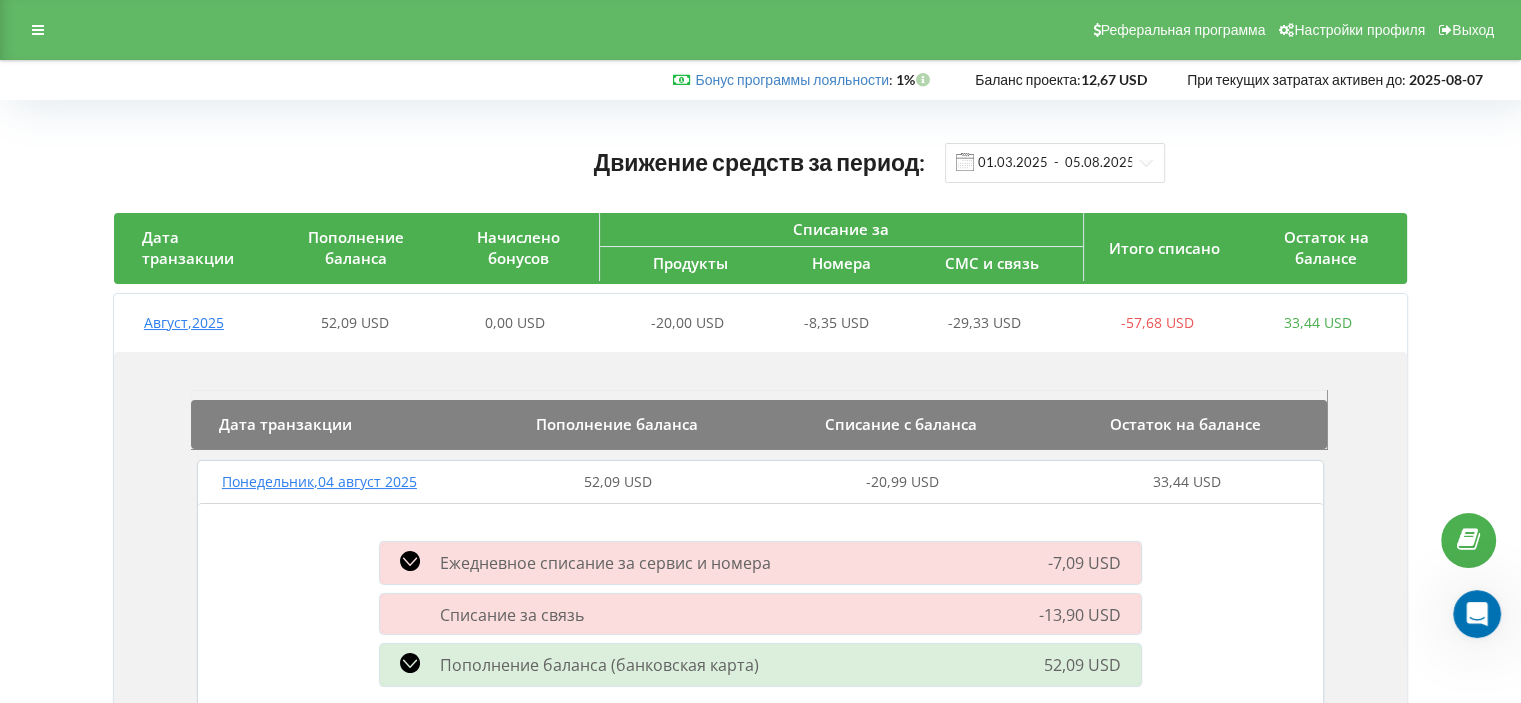 scroll, scrollTop: 0, scrollLeft: 0, axis: both 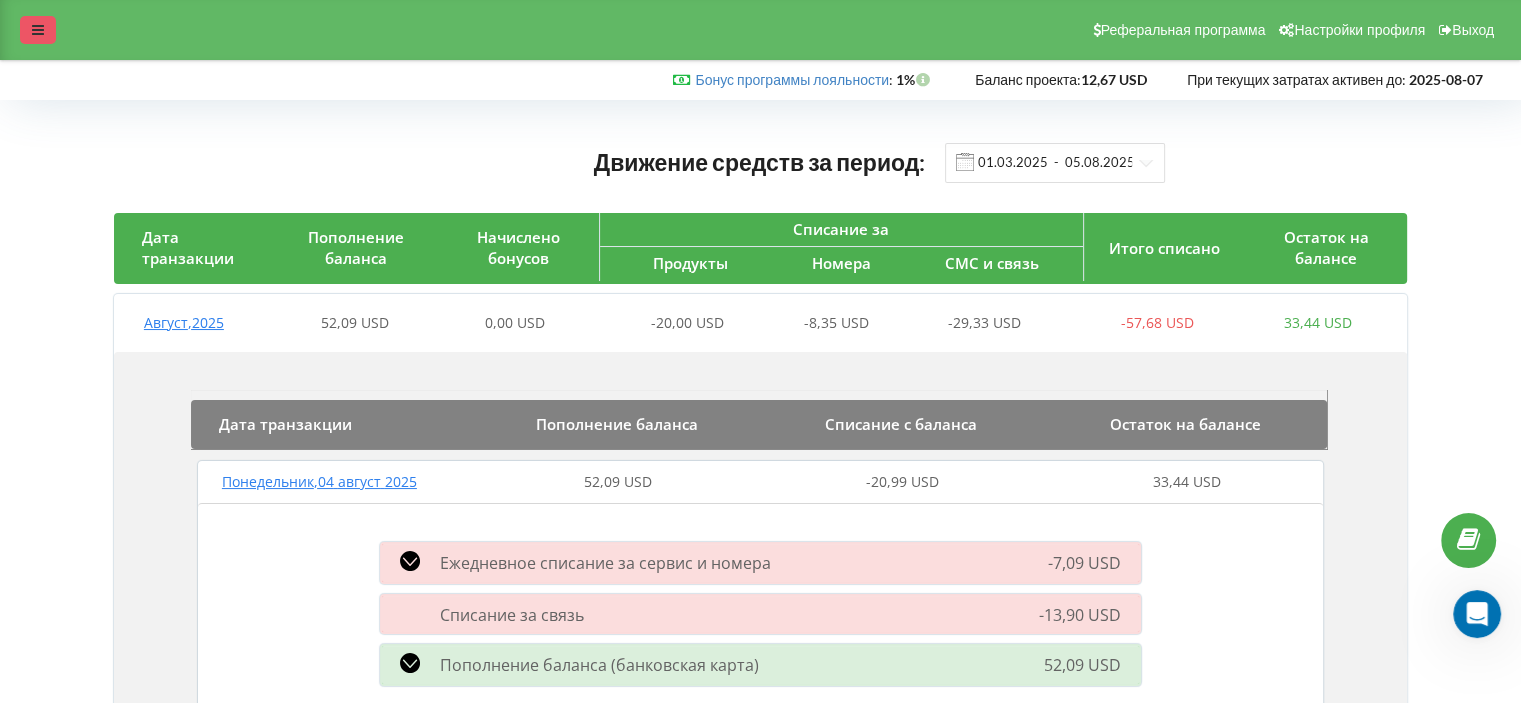 click at bounding box center (38, 30) 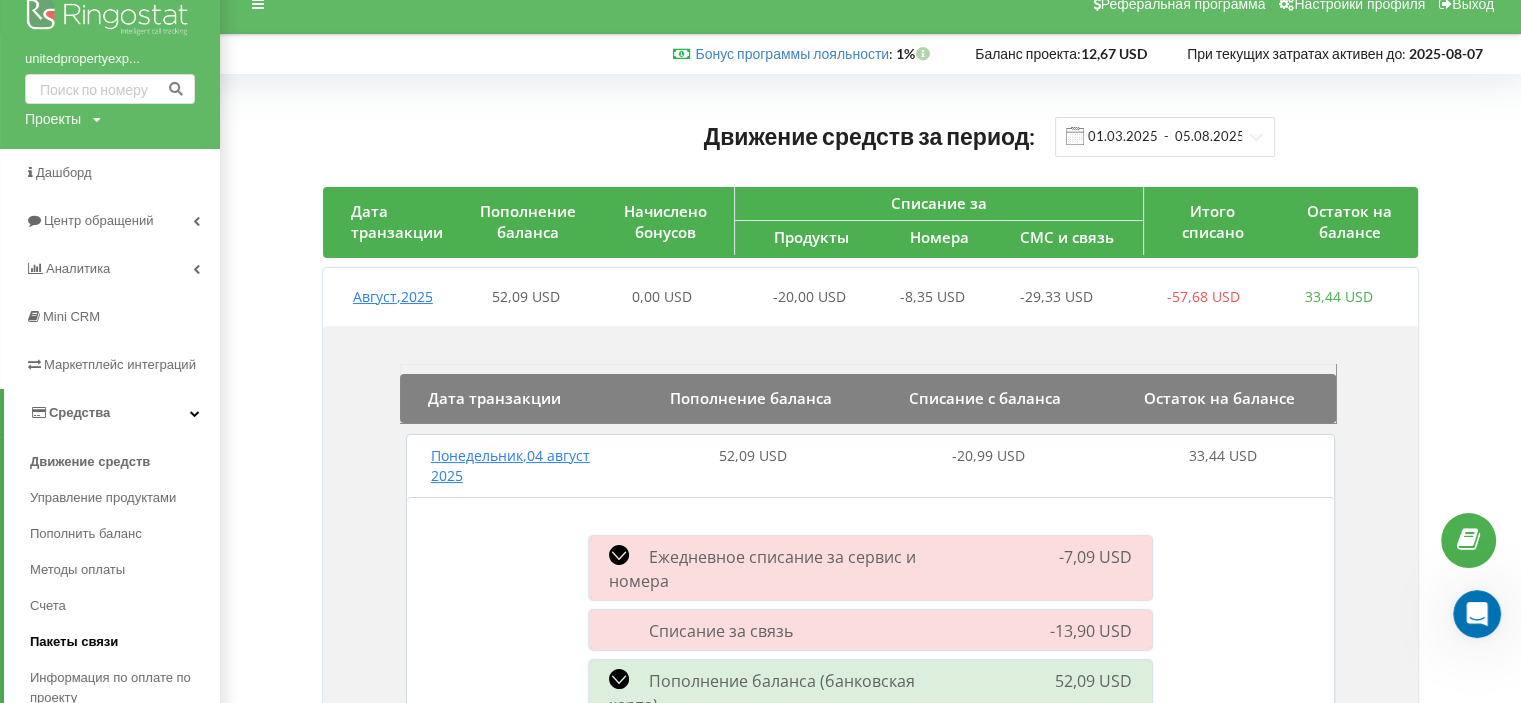 scroll, scrollTop: 0, scrollLeft: 0, axis: both 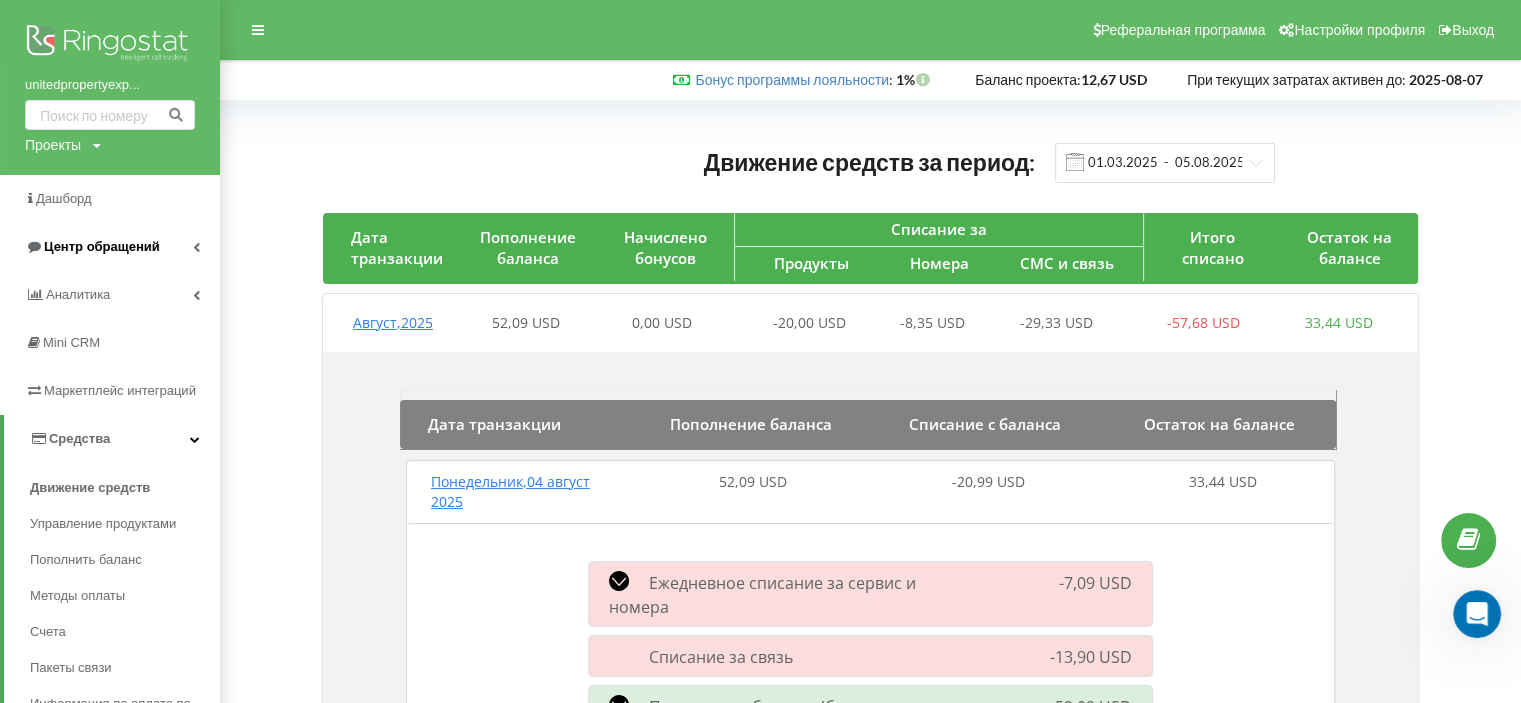 click on "Центр обращений" at bounding box center [102, 246] 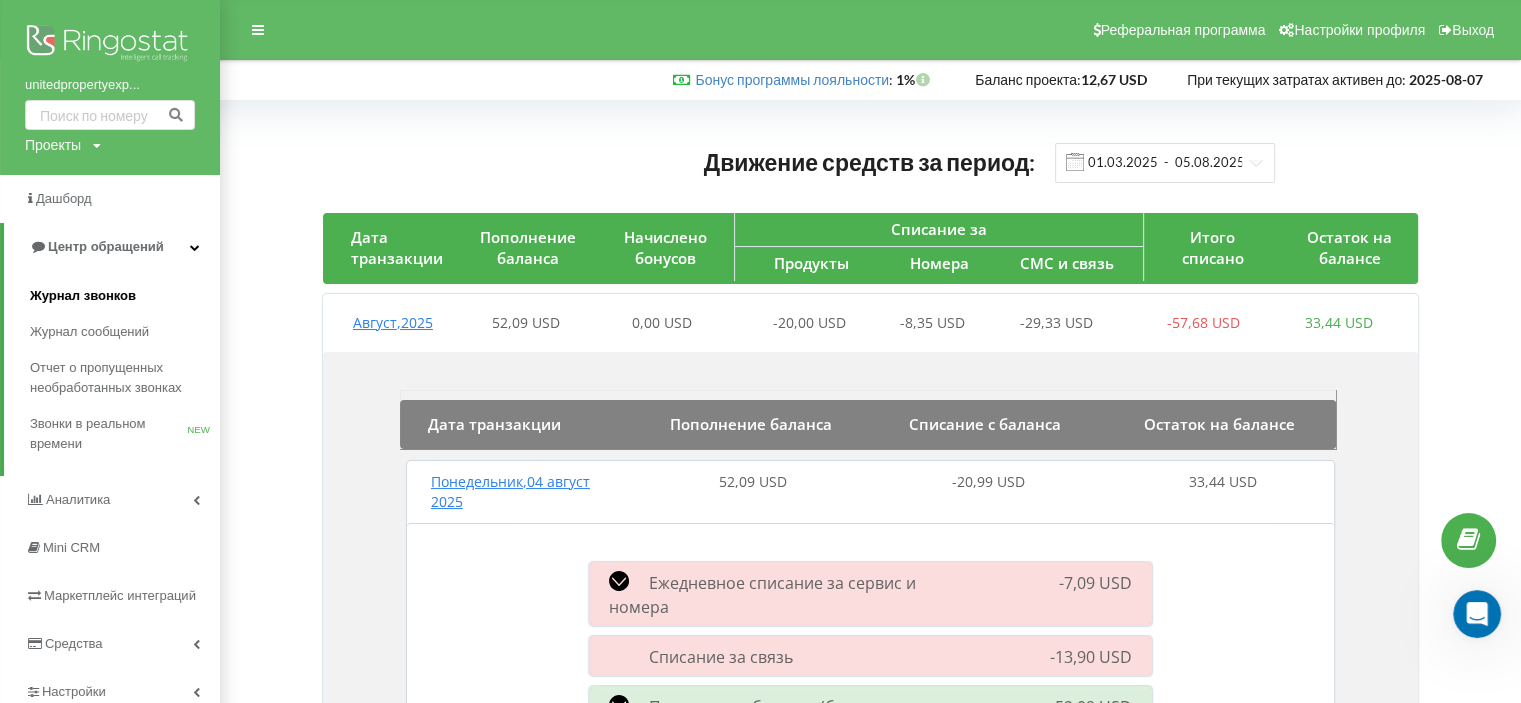 click on "Журнал звонков" at bounding box center (83, 296) 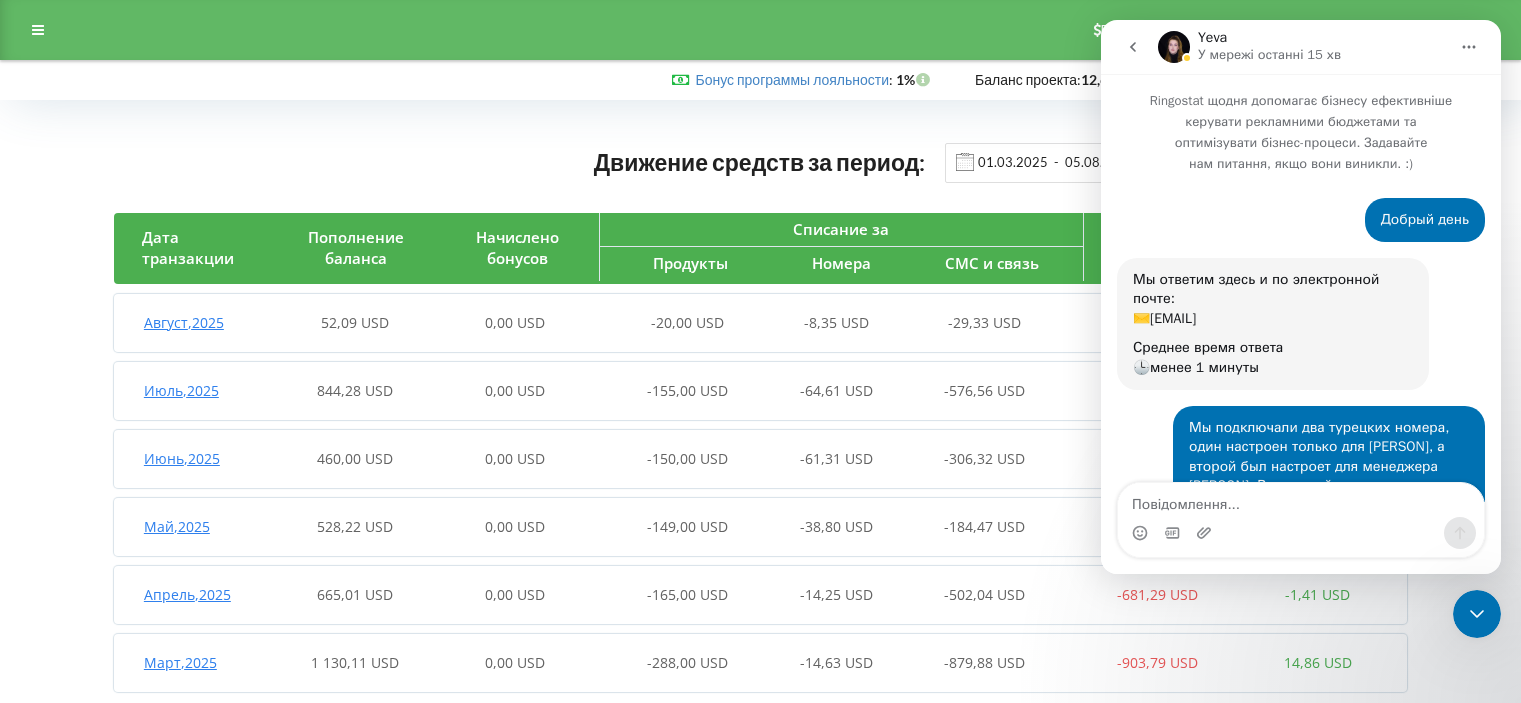 scroll, scrollTop: 0, scrollLeft: 0, axis: both 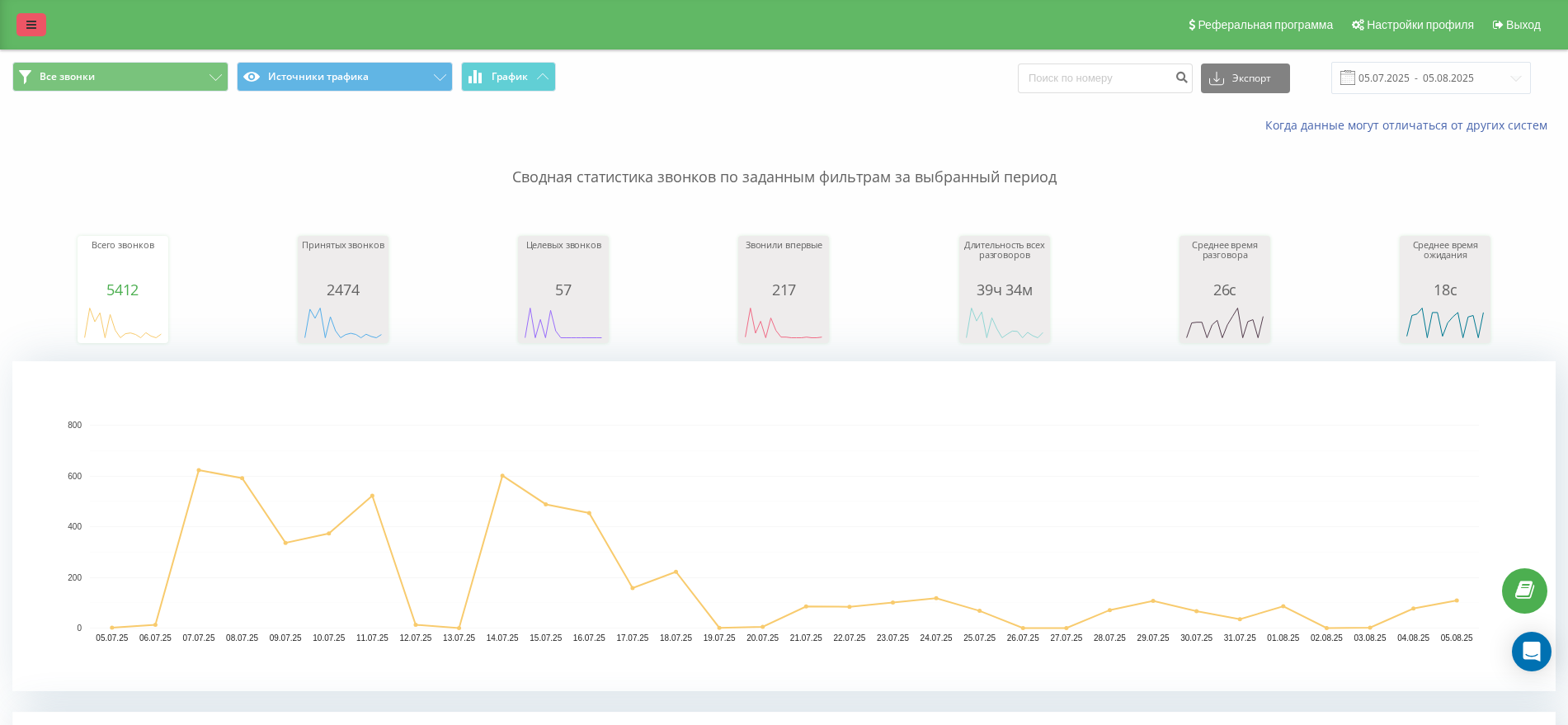 click at bounding box center [31, 25] 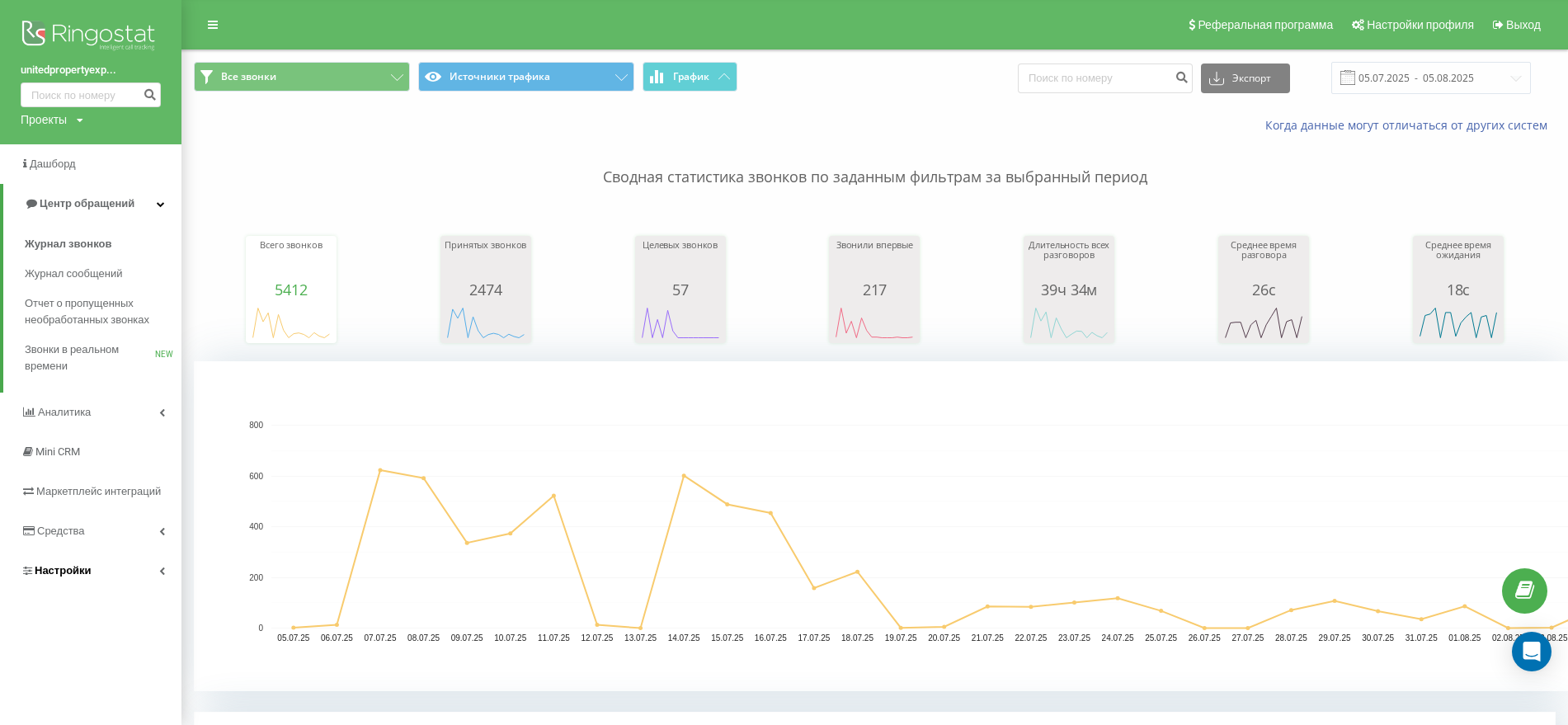 click on "Настройки" at bounding box center (63, 570) 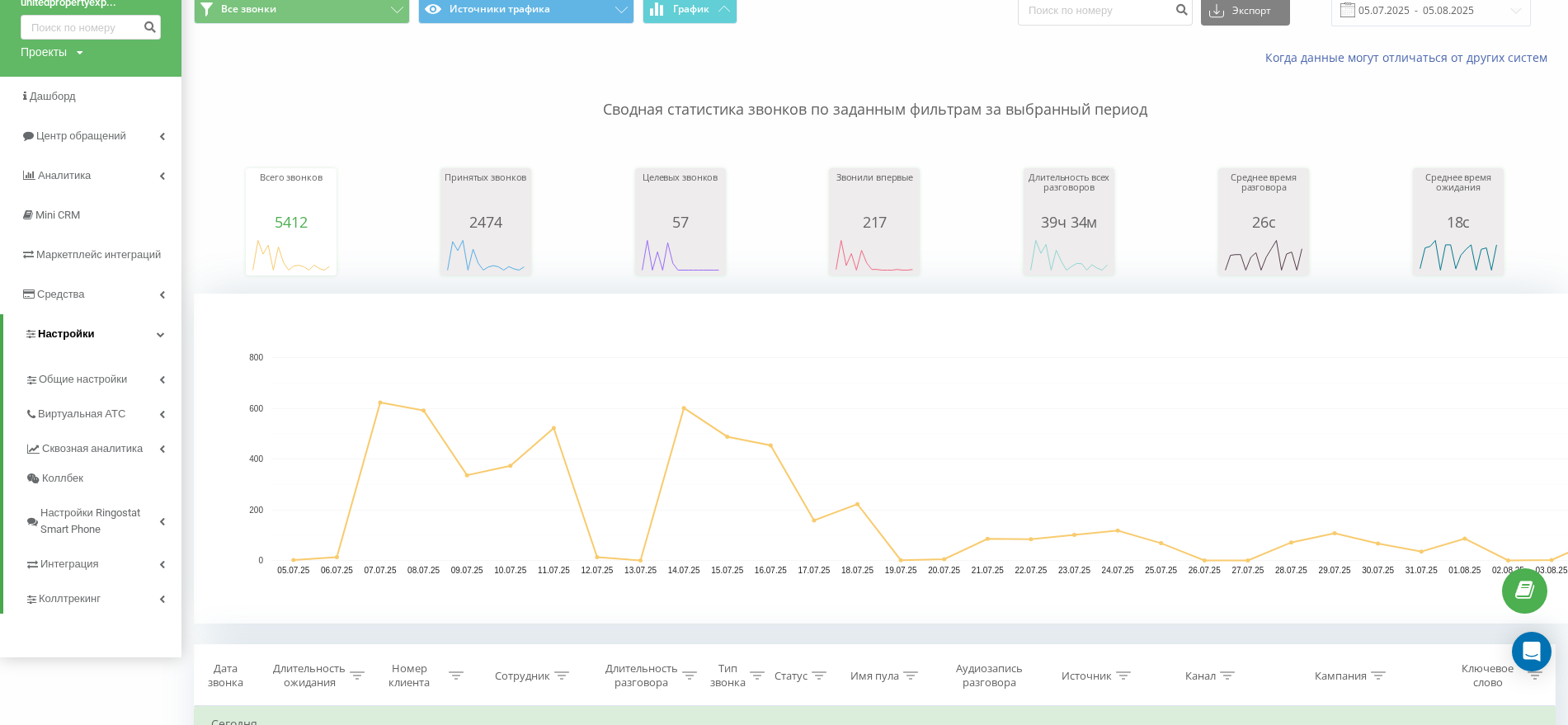 scroll, scrollTop: 103, scrollLeft: 0, axis: vertical 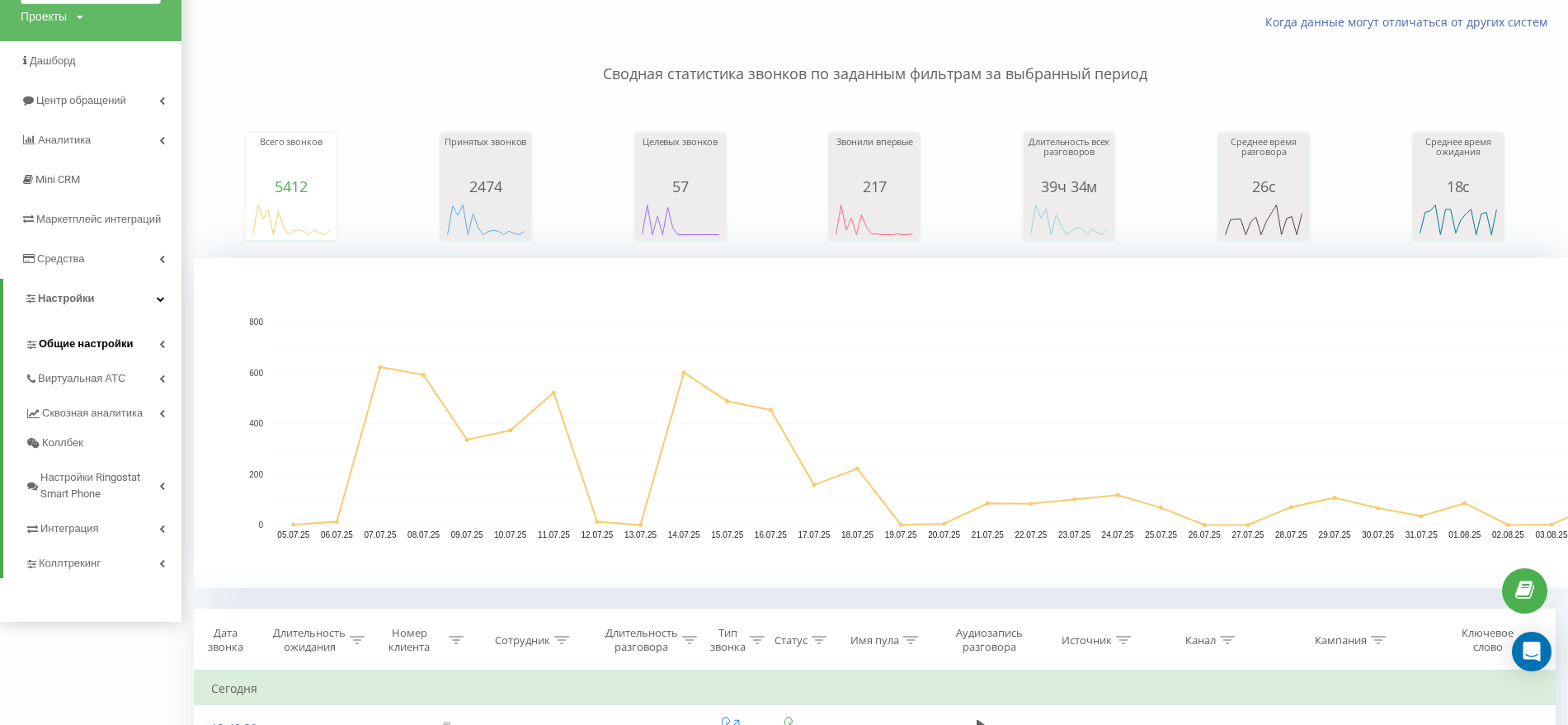 click on "Общие настройки" at bounding box center [86, 344] 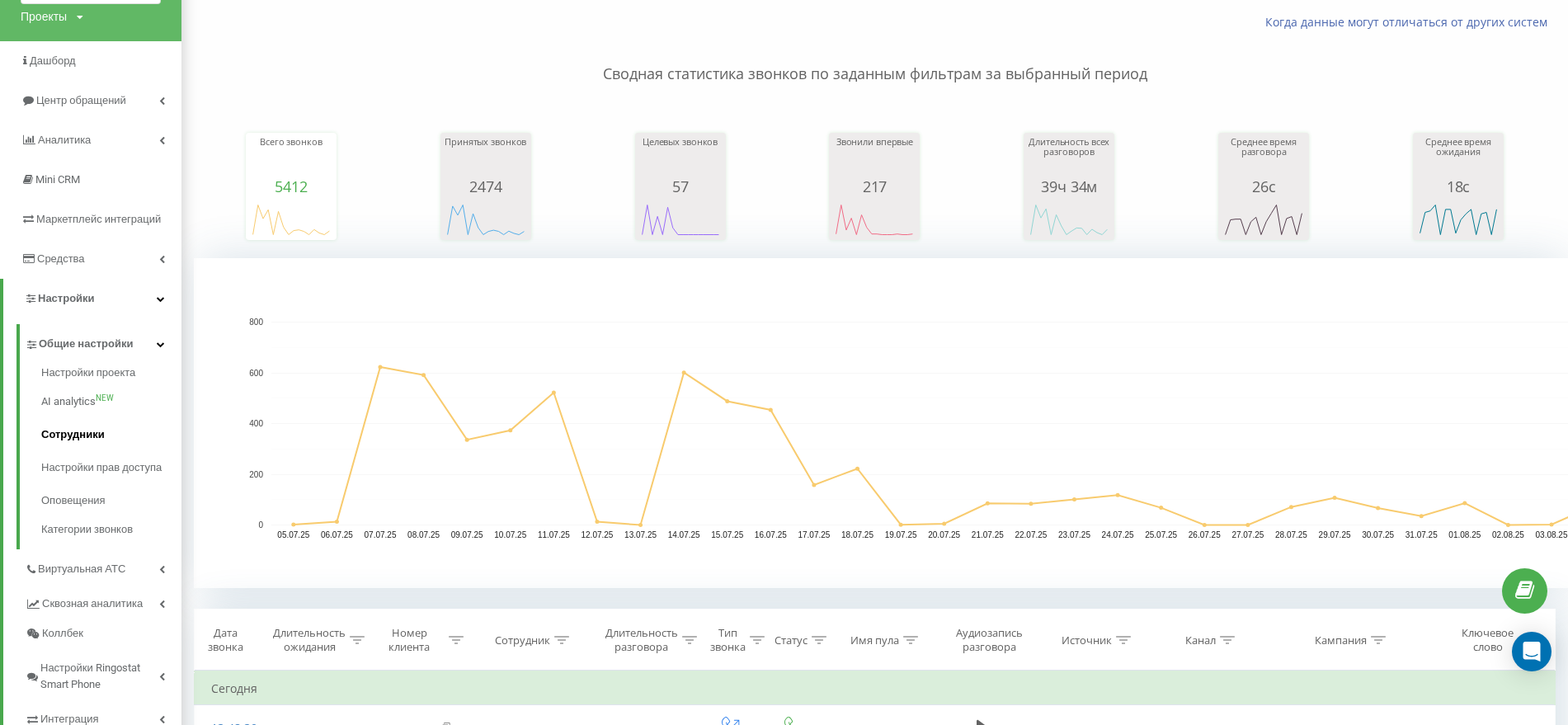 click on "Сотрудники" at bounding box center (111, 435) 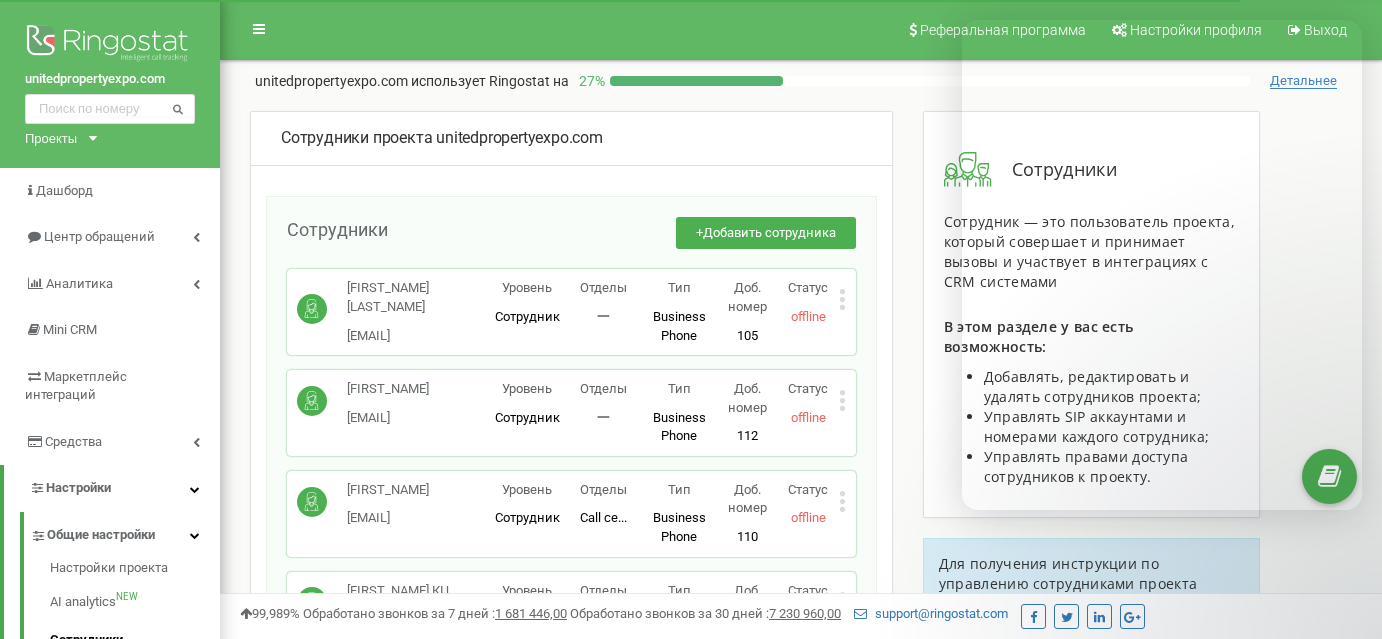 scroll, scrollTop: 0, scrollLeft: 0, axis: both 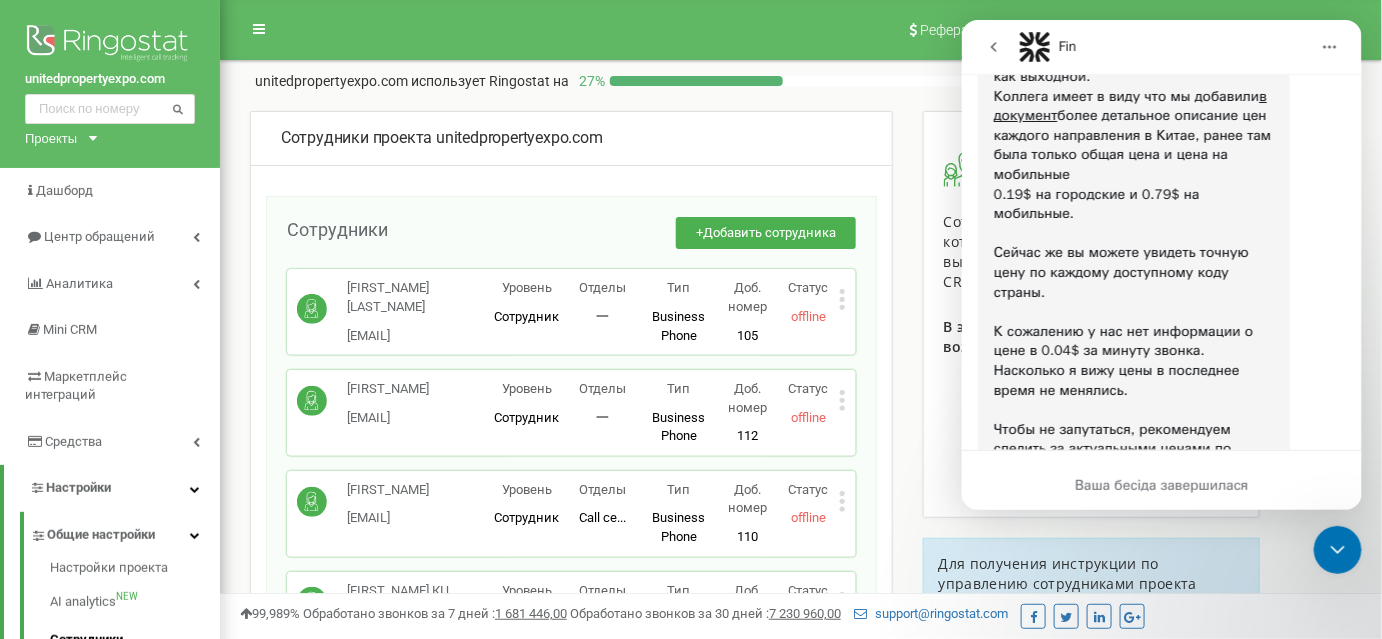 click 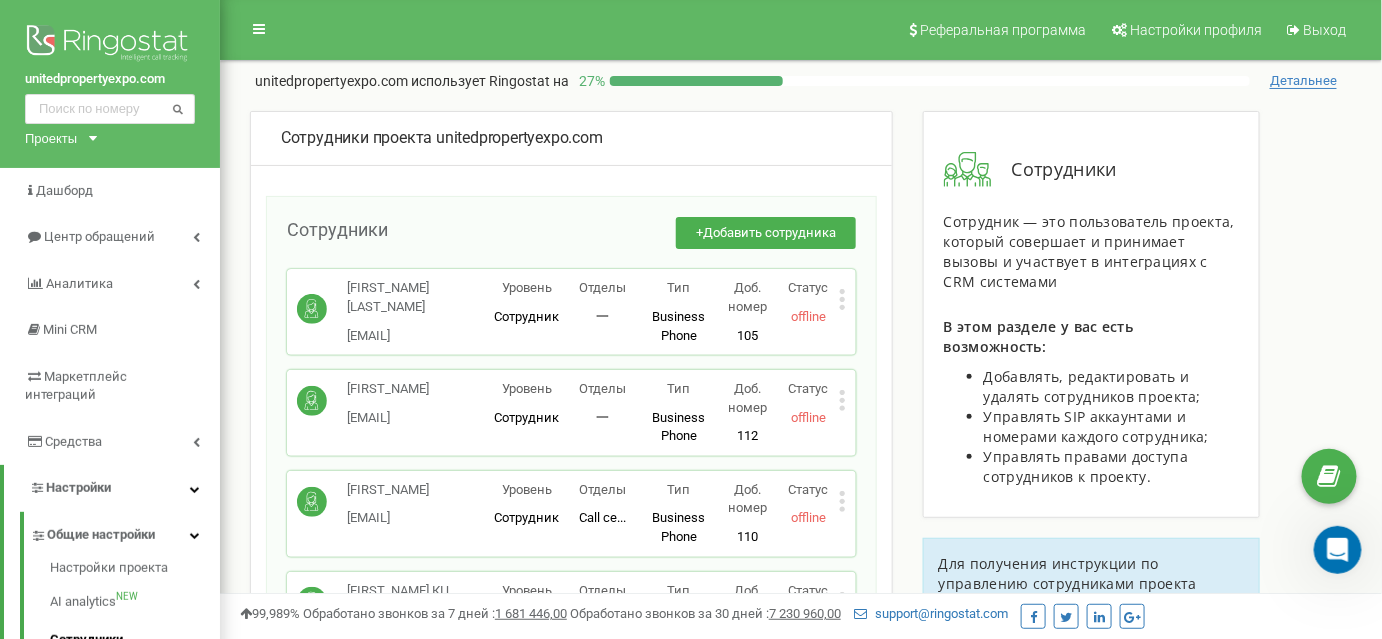scroll, scrollTop: 0, scrollLeft: 0, axis: both 